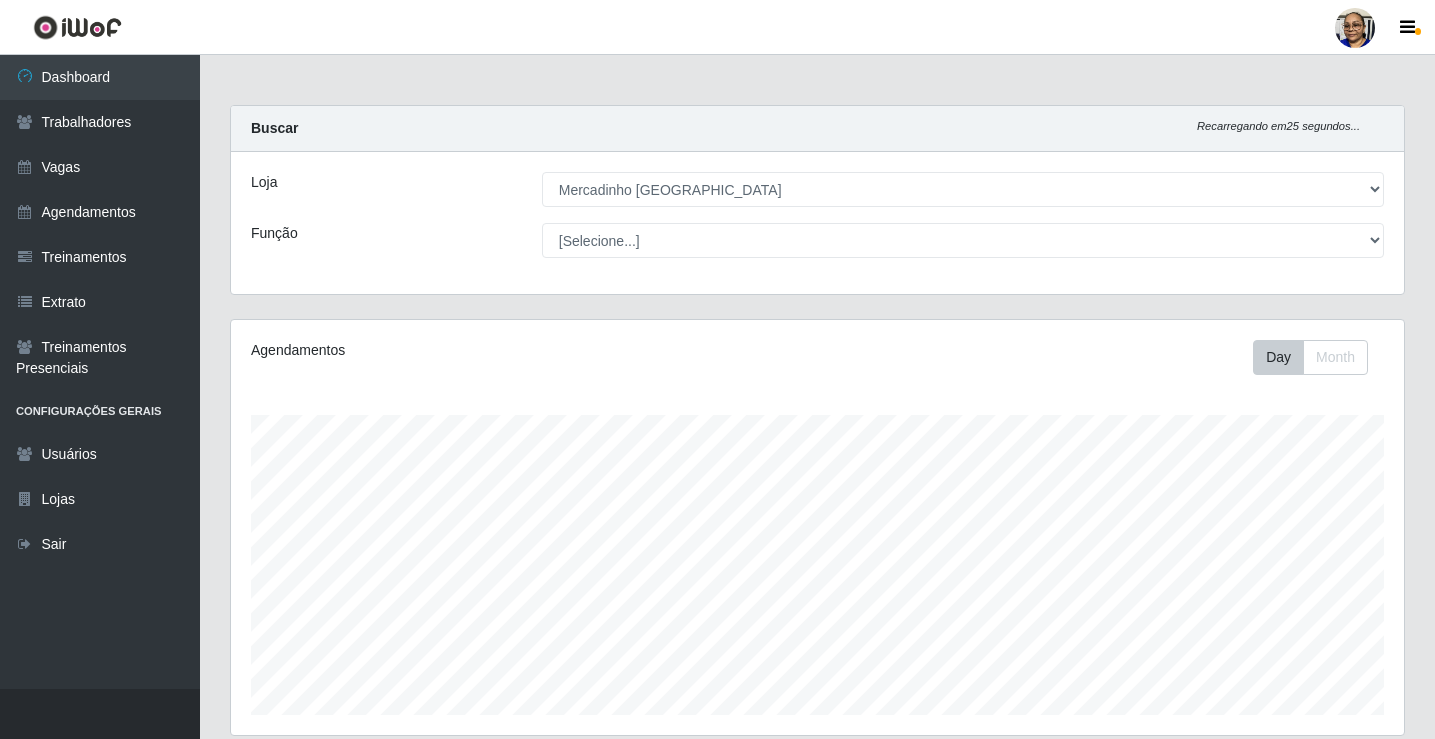 select on "345" 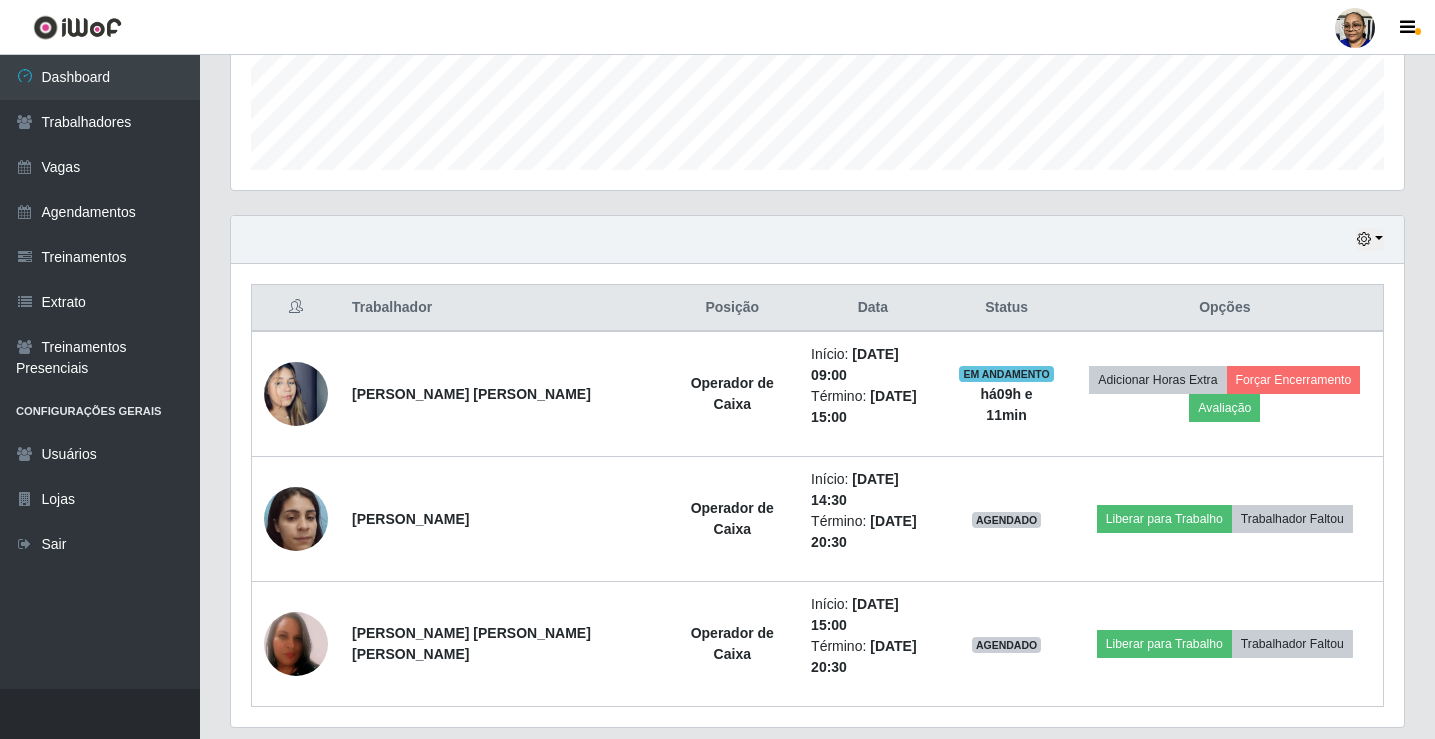 scroll, scrollTop: 545, scrollLeft: 0, axis: vertical 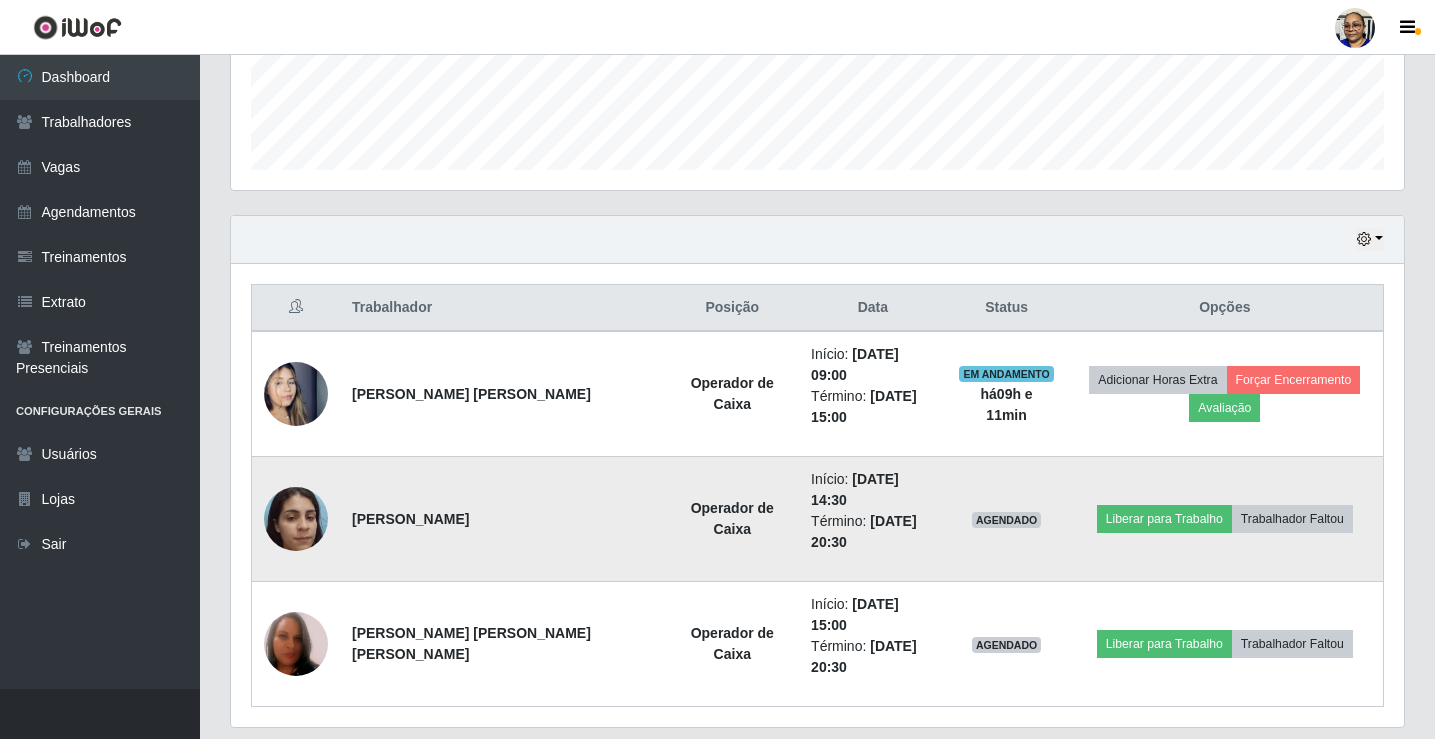 click at bounding box center [296, 518] 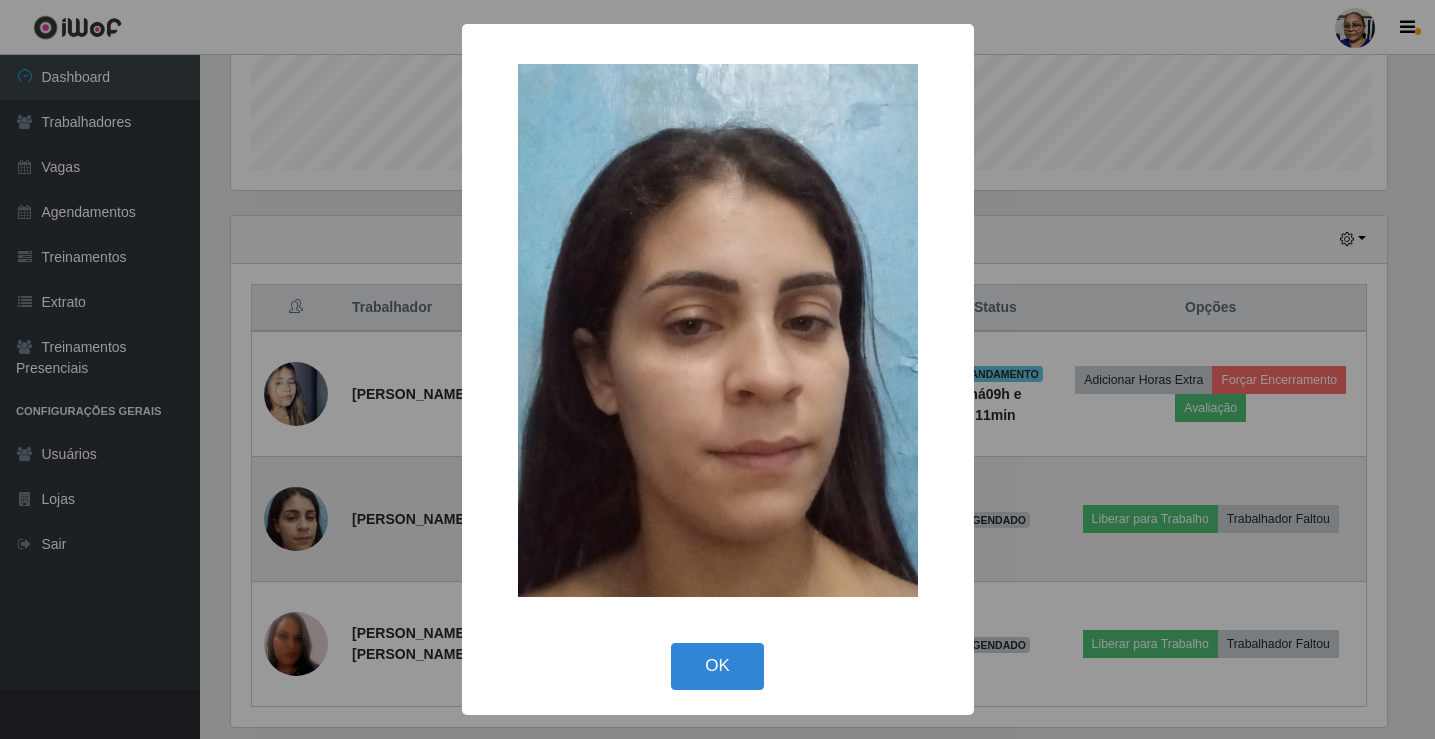 scroll, scrollTop: 999585, scrollLeft: 998839, axis: both 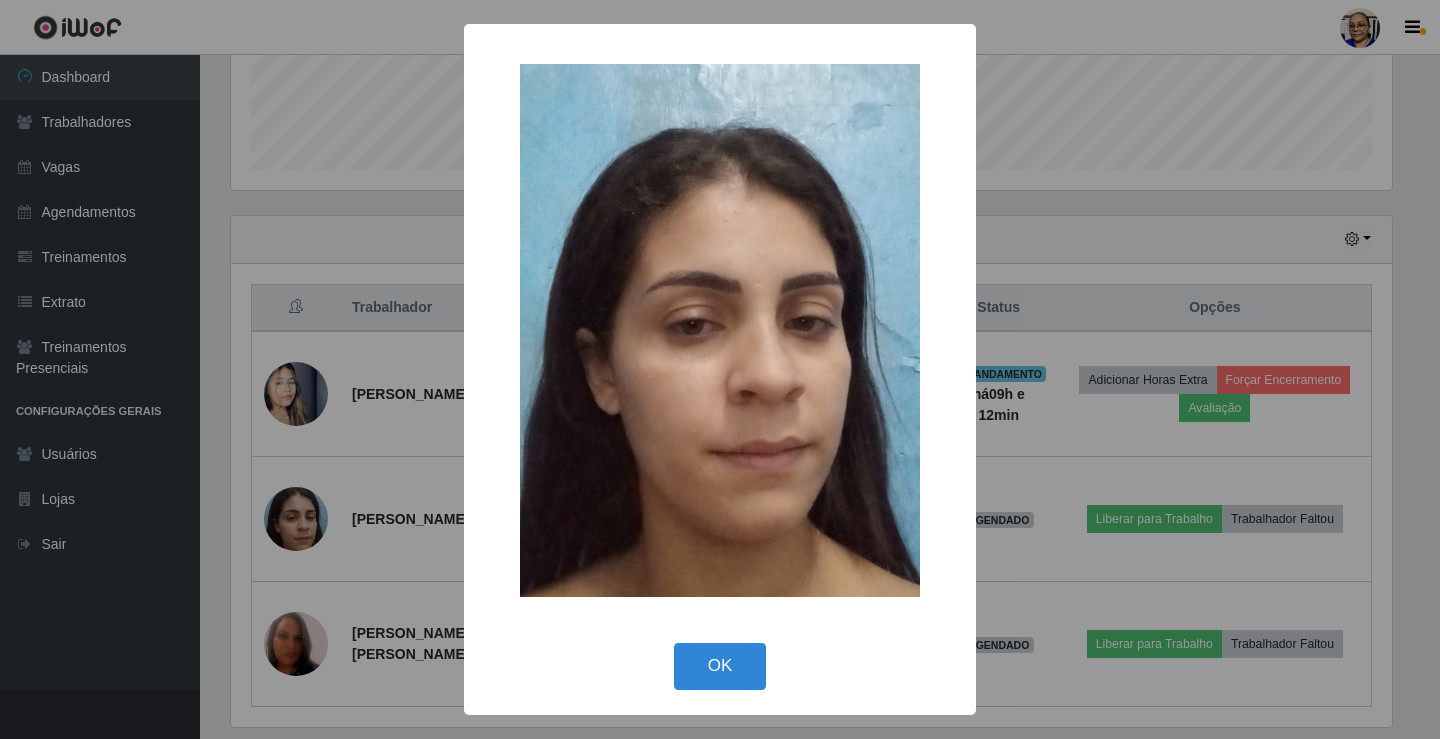 click on "× OK Cancel" at bounding box center (720, 369) 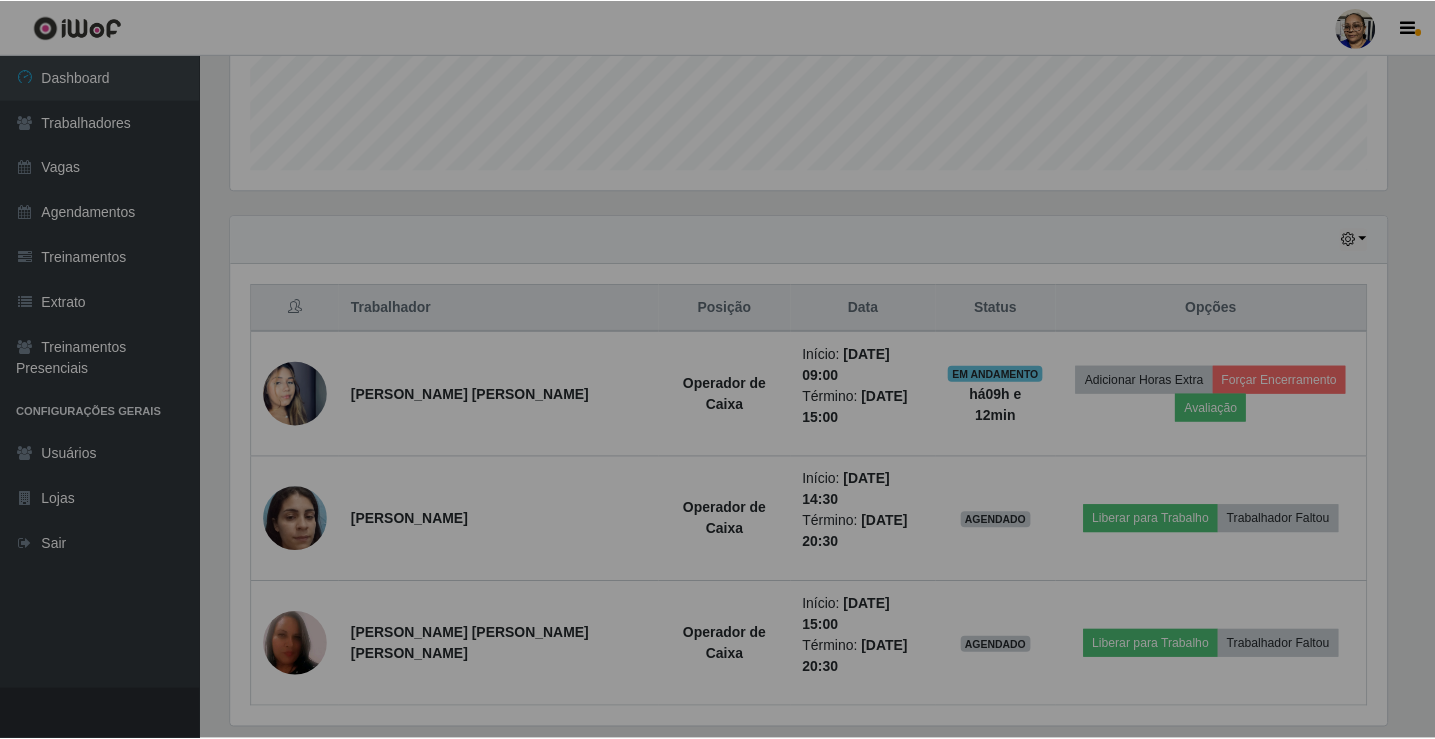scroll, scrollTop: 999585, scrollLeft: 998827, axis: both 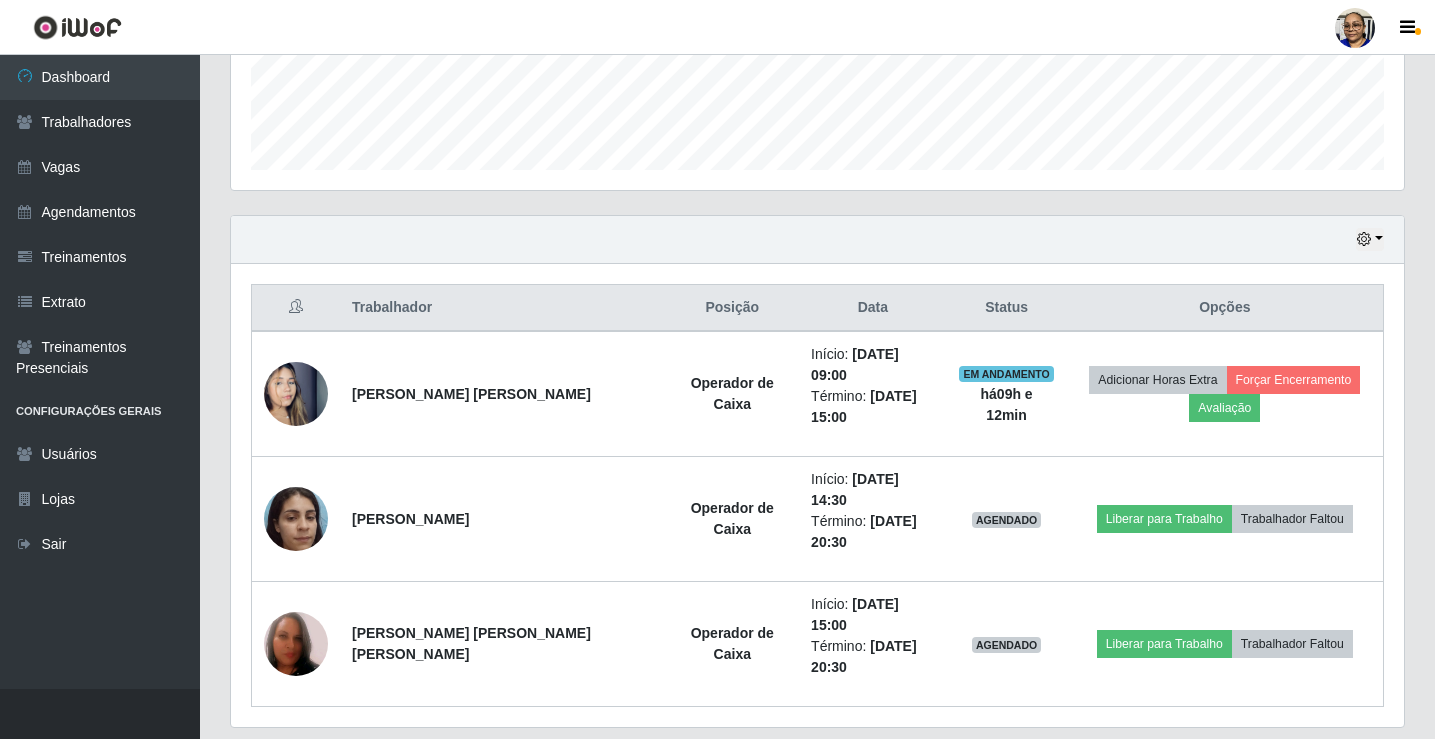click at bounding box center (296, 644) 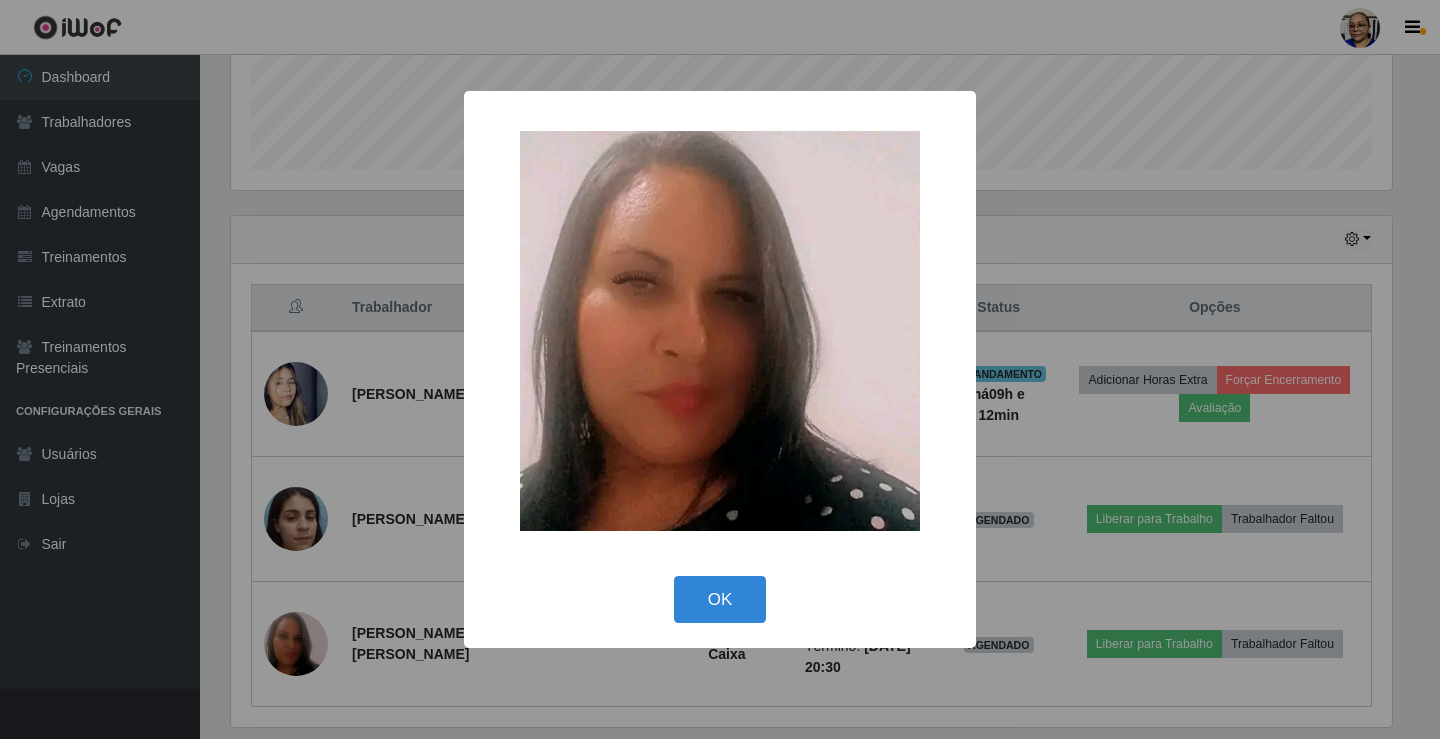 scroll, scrollTop: 999585, scrollLeft: 998839, axis: both 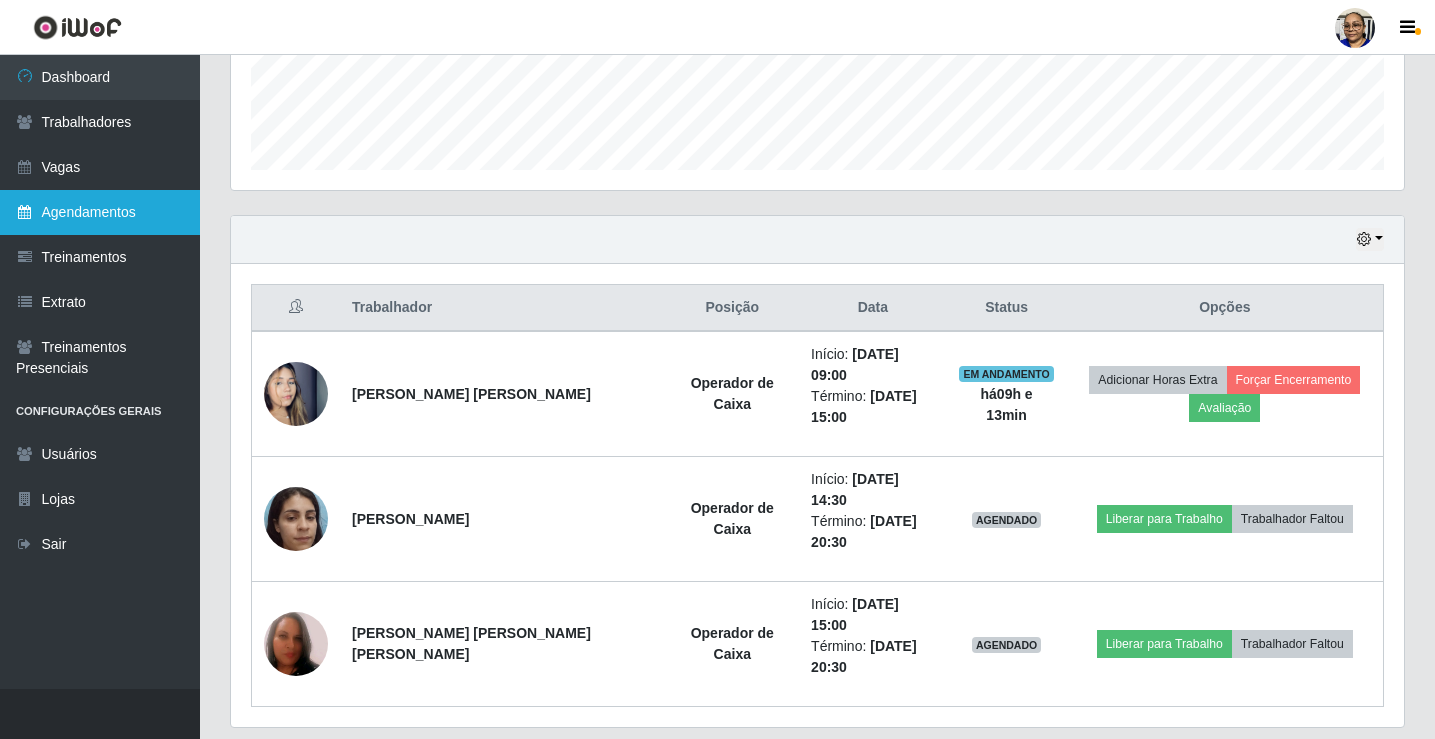 click on "Agendamentos" at bounding box center [100, 212] 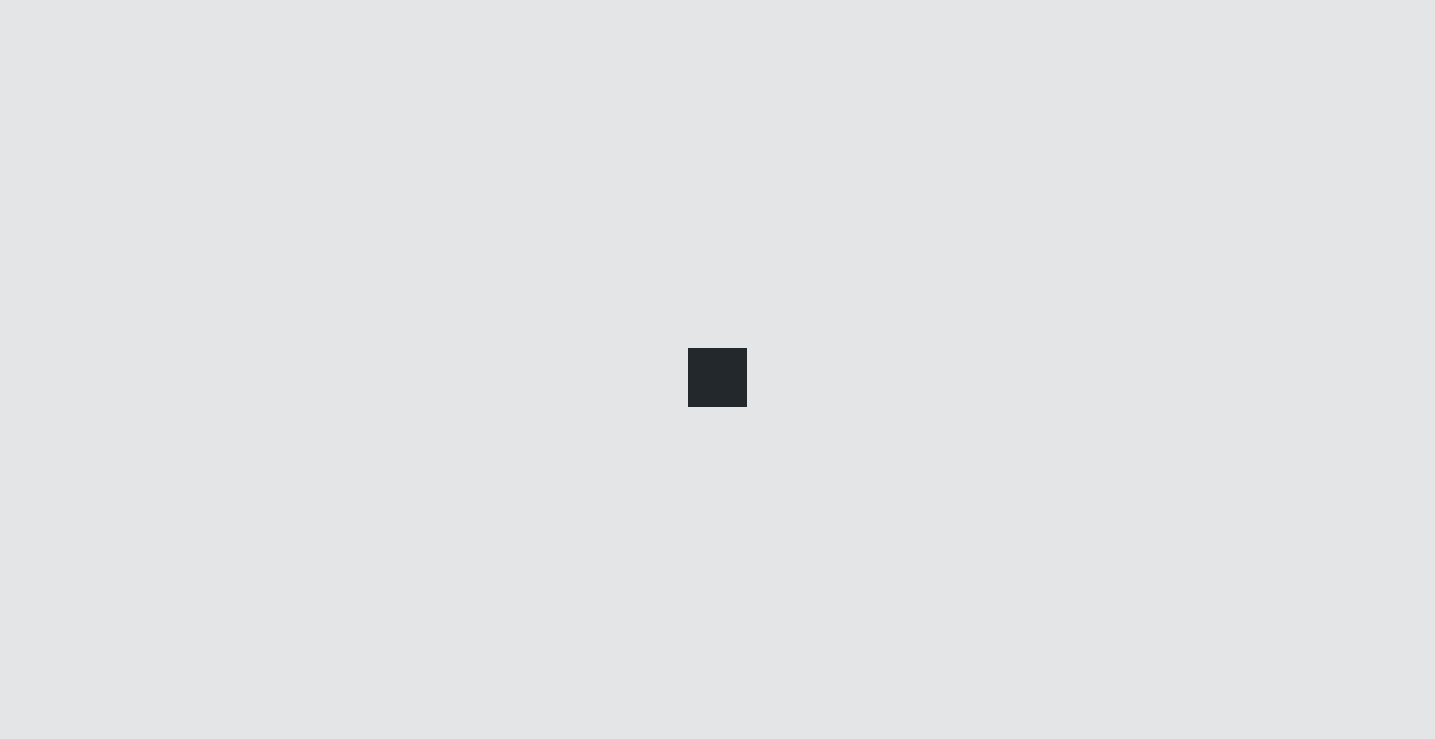 scroll, scrollTop: 0, scrollLeft: 0, axis: both 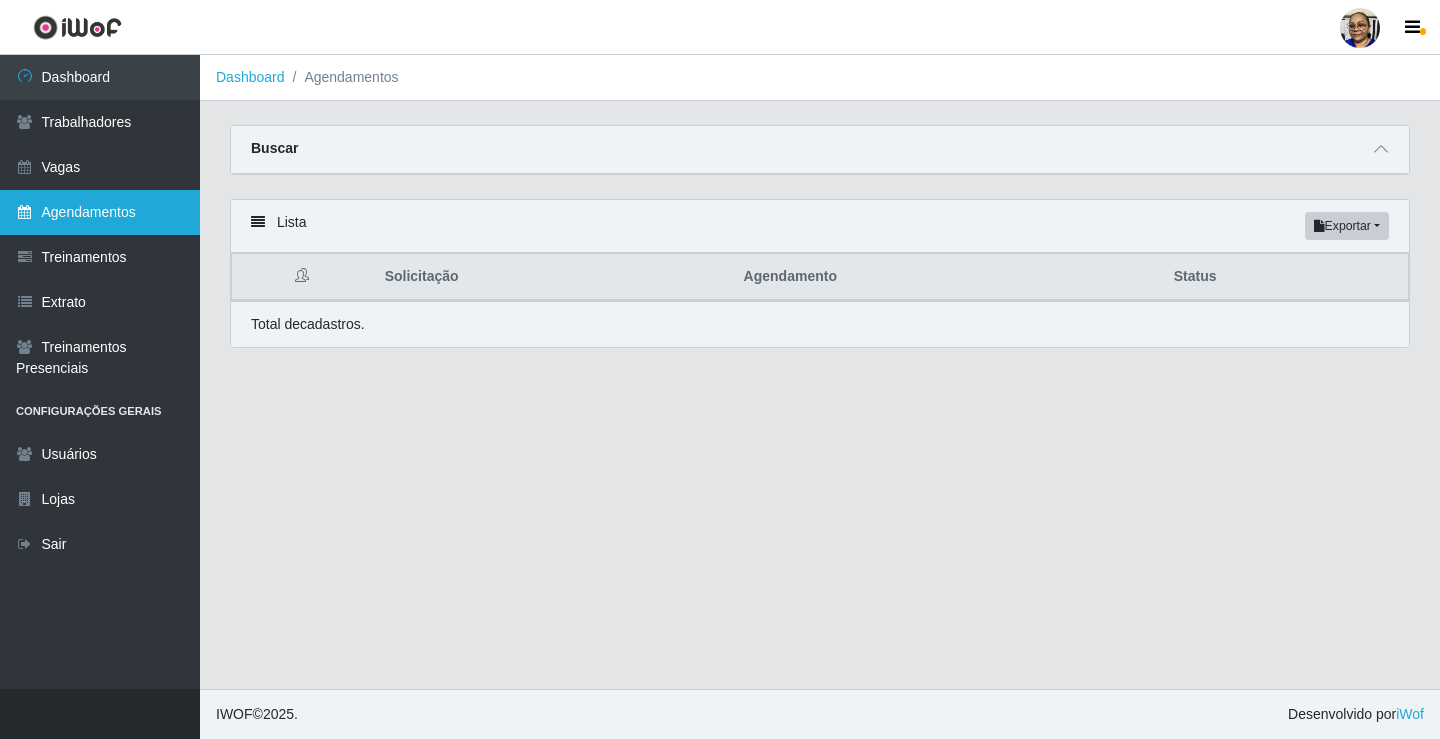 click on "Agendamentos" at bounding box center [100, 212] 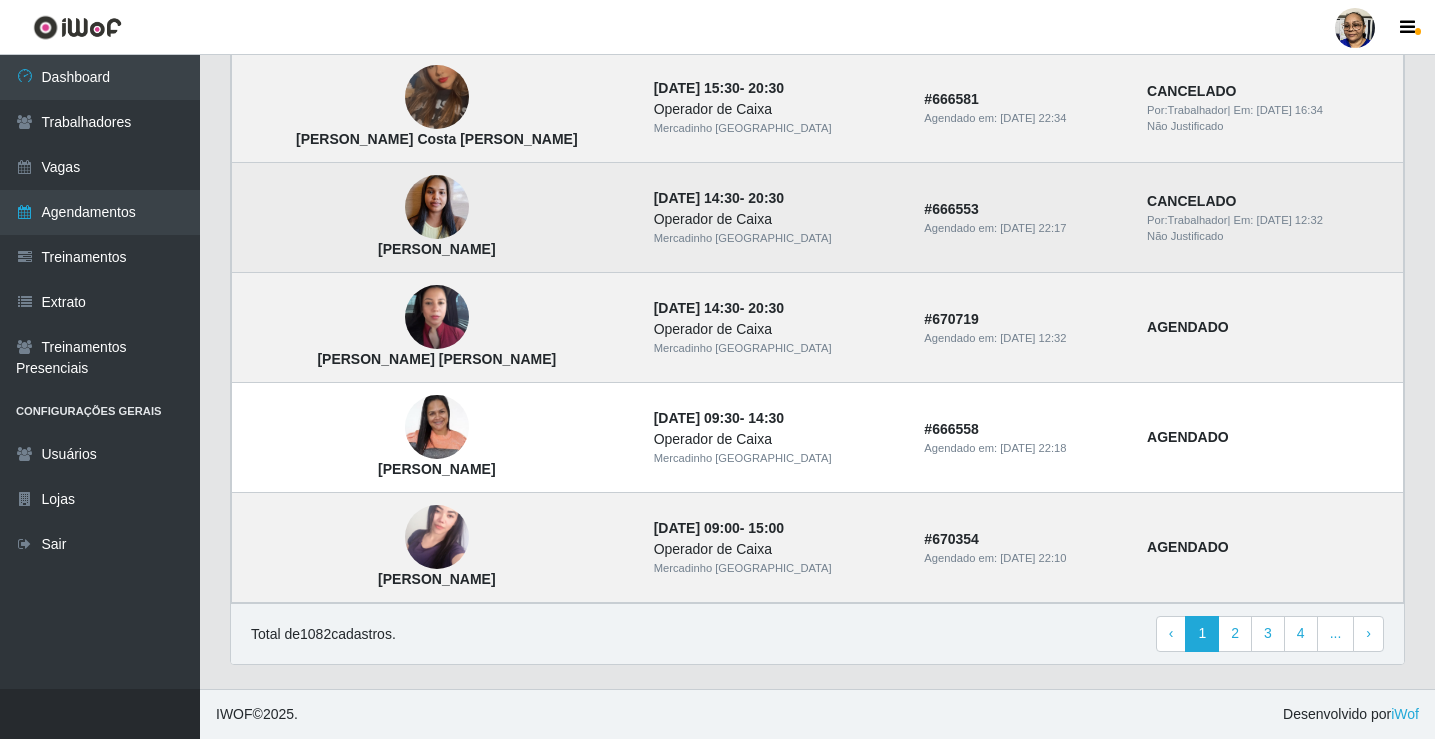 scroll, scrollTop: 1249, scrollLeft: 0, axis: vertical 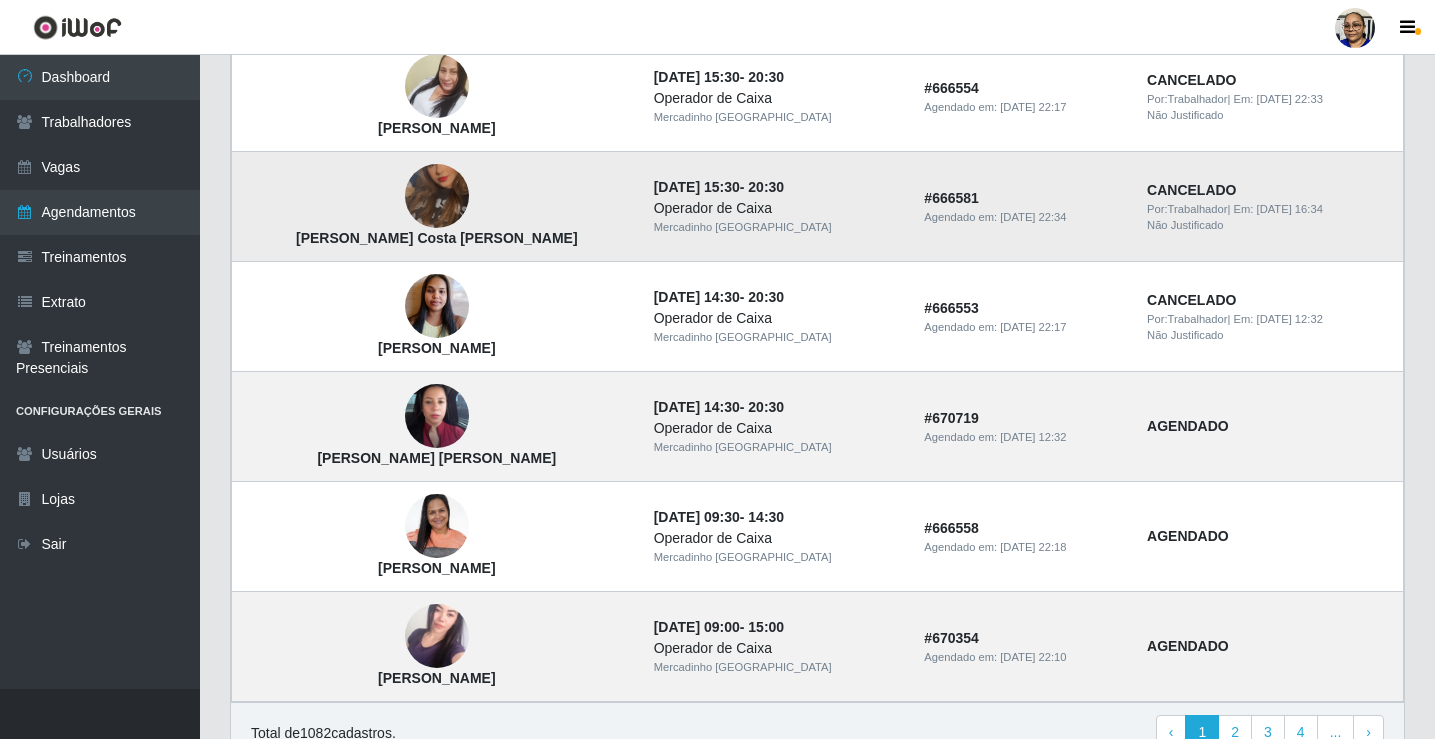 click at bounding box center (437, 197) 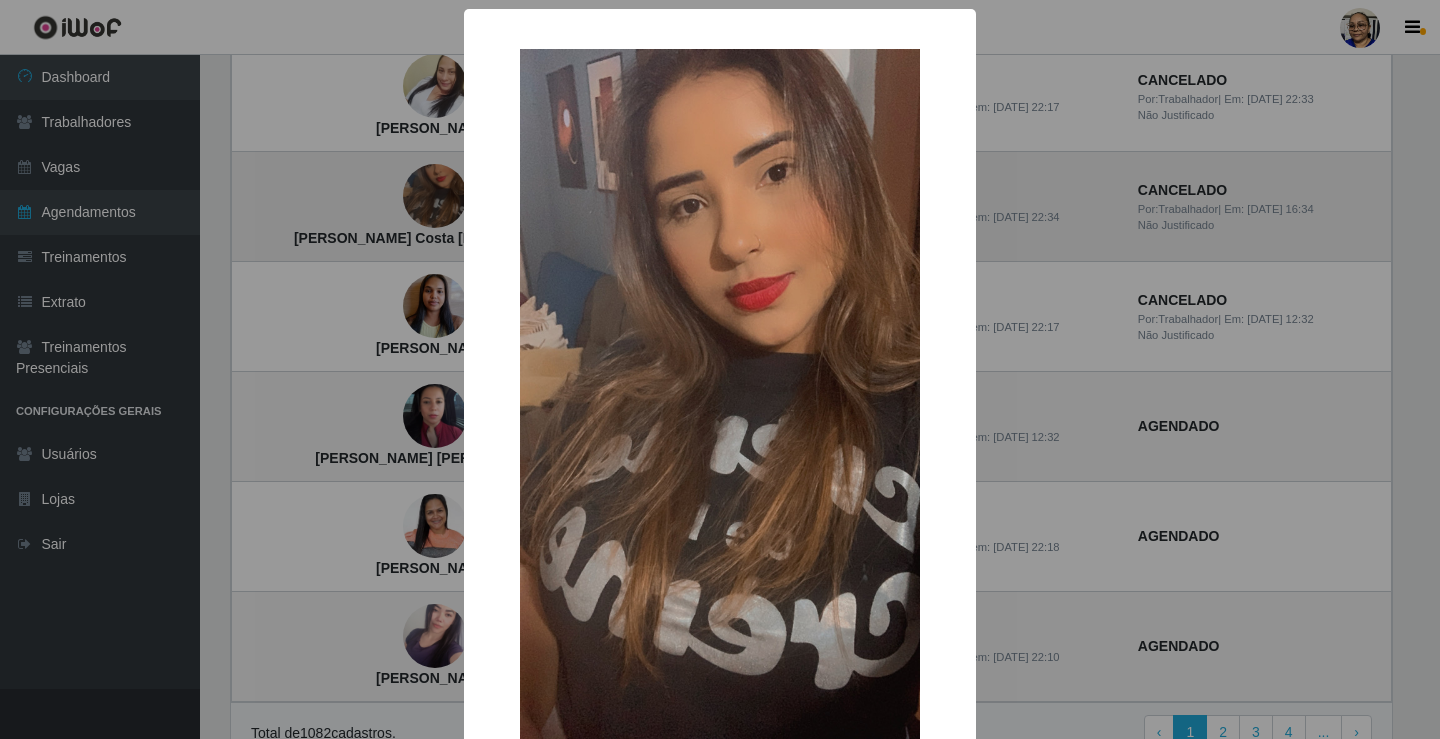 click on "× [PERSON_NAME] Costa [PERSON_NAME]  OK Cancel" at bounding box center (720, 369) 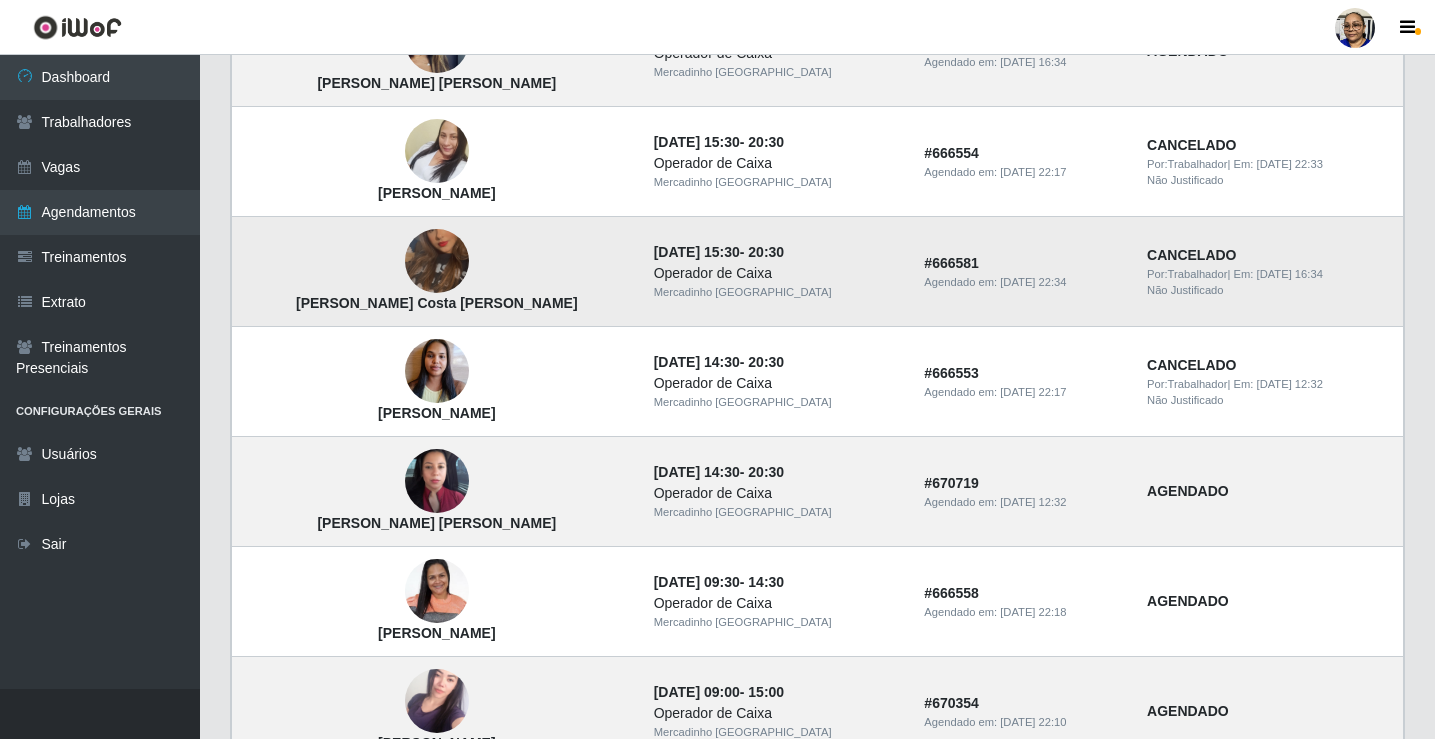 scroll, scrollTop: 1149, scrollLeft: 0, axis: vertical 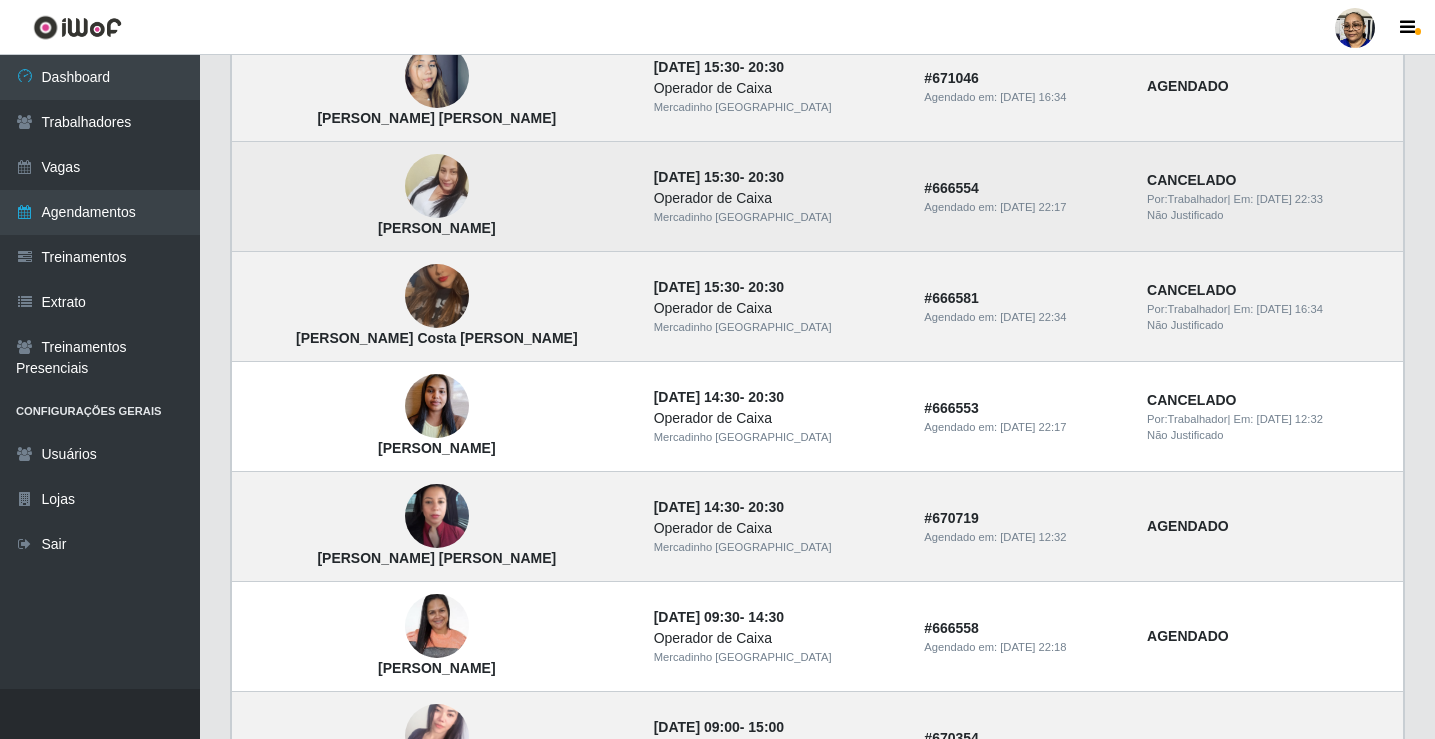 click at bounding box center [437, 187] 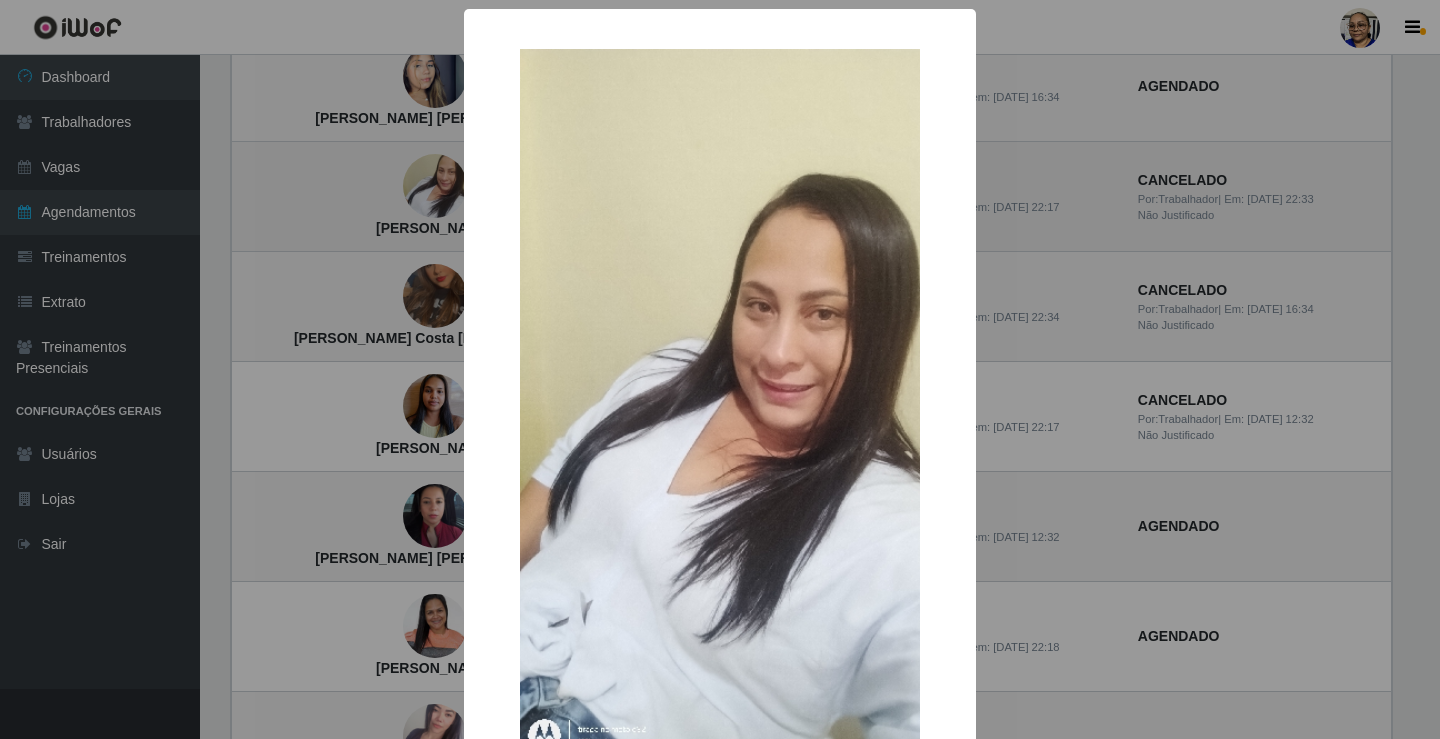click on "× [PERSON_NAME]  OK Cancel" at bounding box center [720, 369] 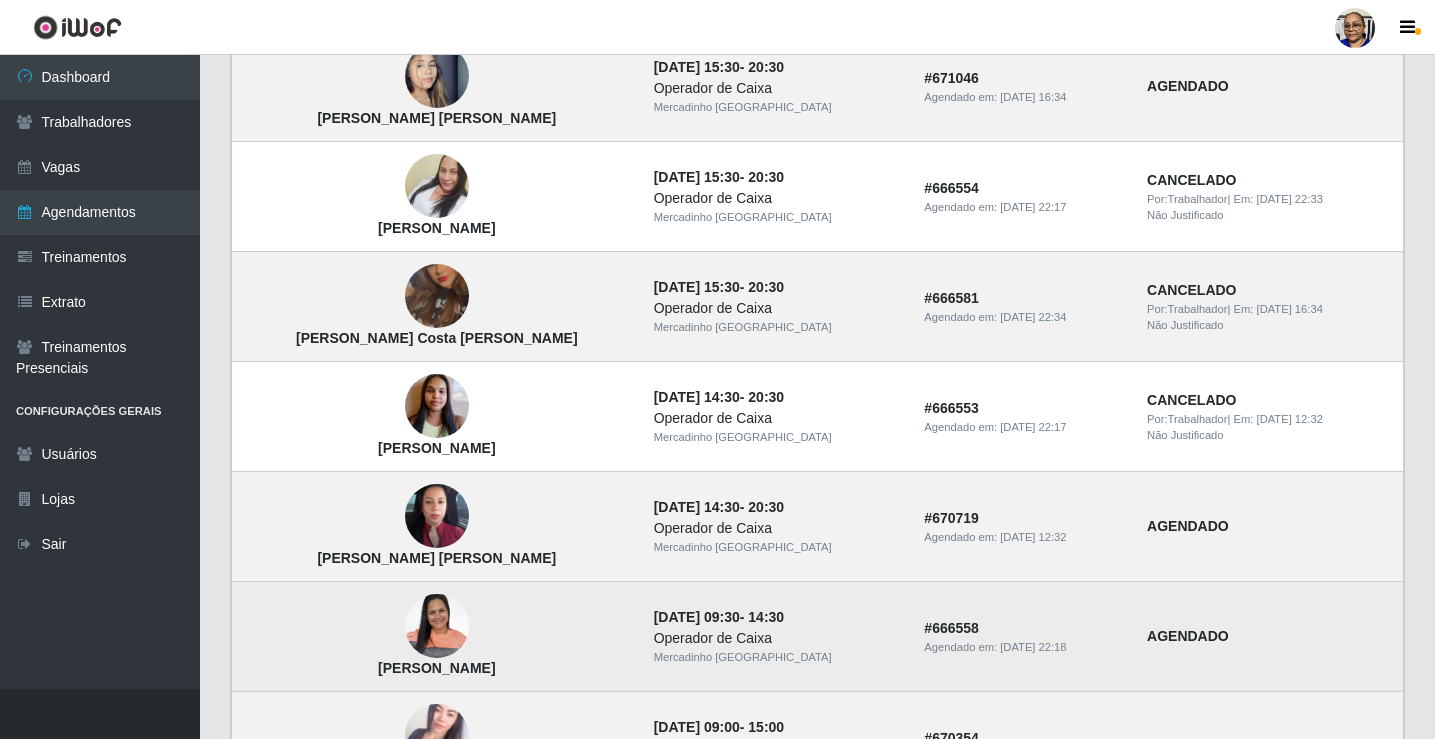 scroll, scrollTop: 1349, scrollLeft: 0, axis: vertical 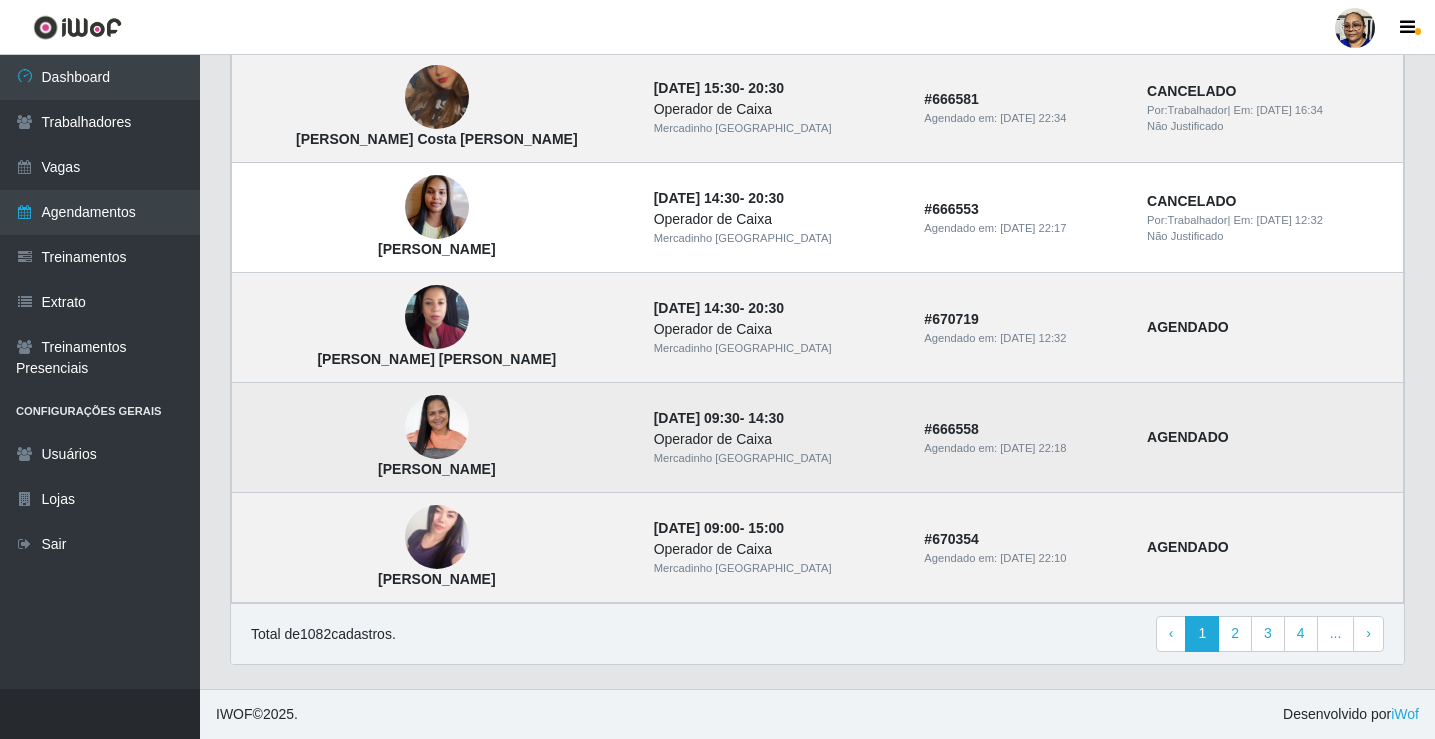 click at bounding box center (437, 428) 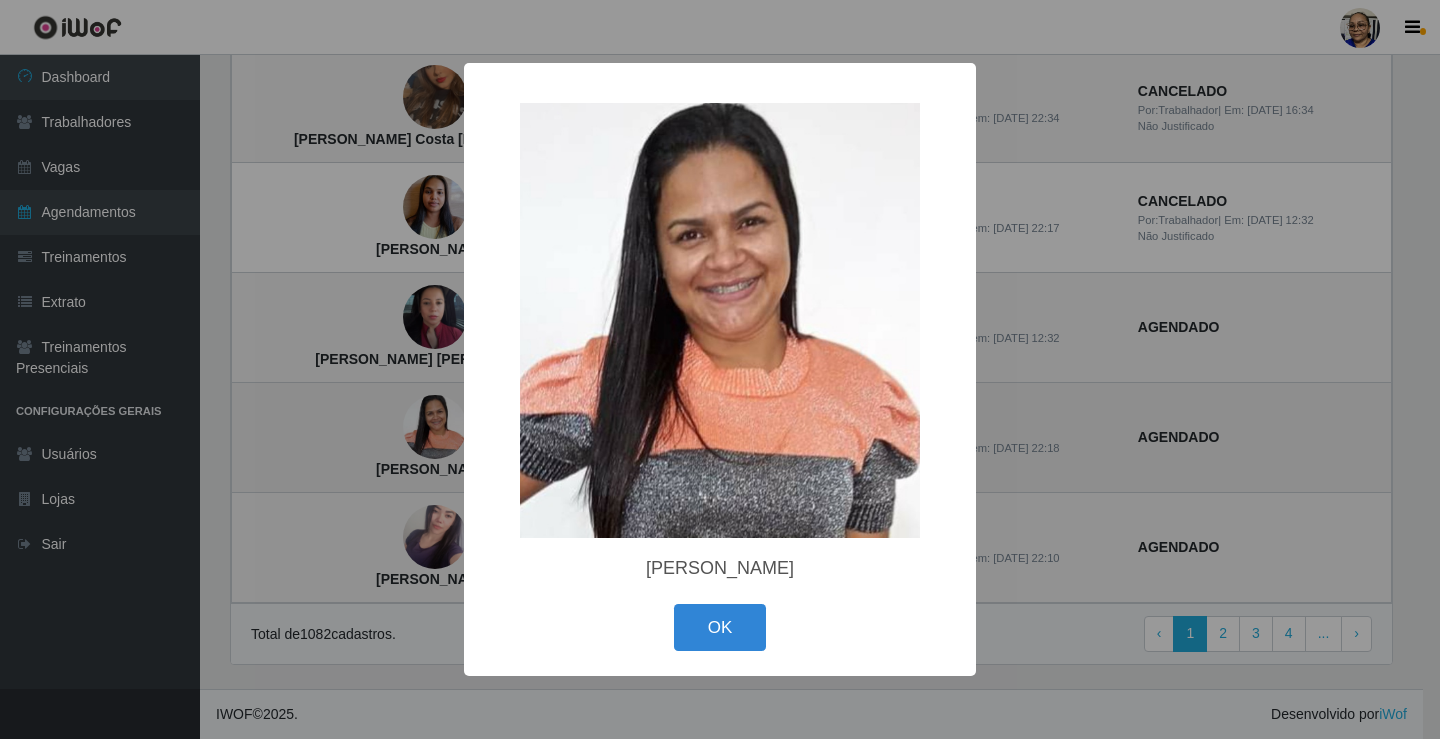 click on "× [PERSON_NAME] OK Cancel" at bounding box center [720, 369] 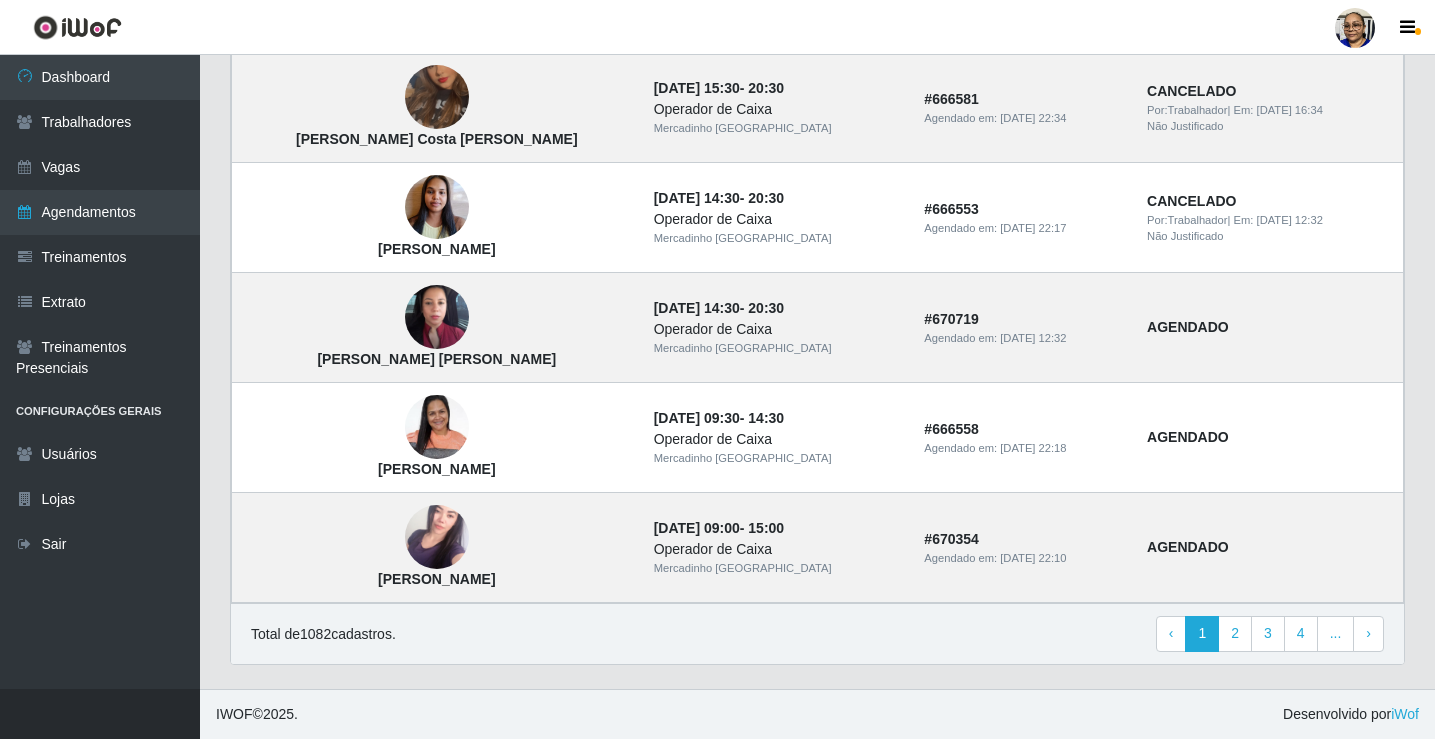 scroll, scrollTop: 1349, scrollLeft: 0, axis: vertical 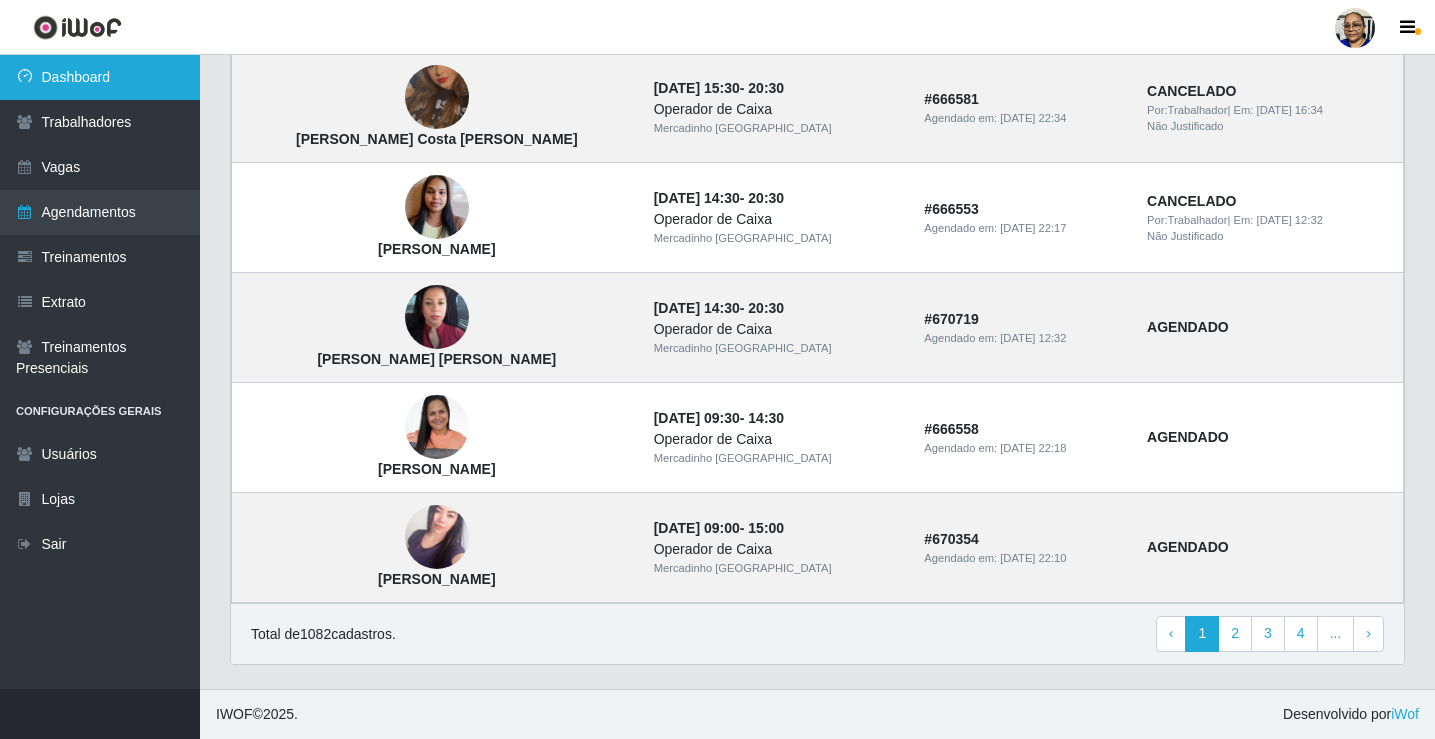 click on "Dashboard" at bounding box center [100, 77] 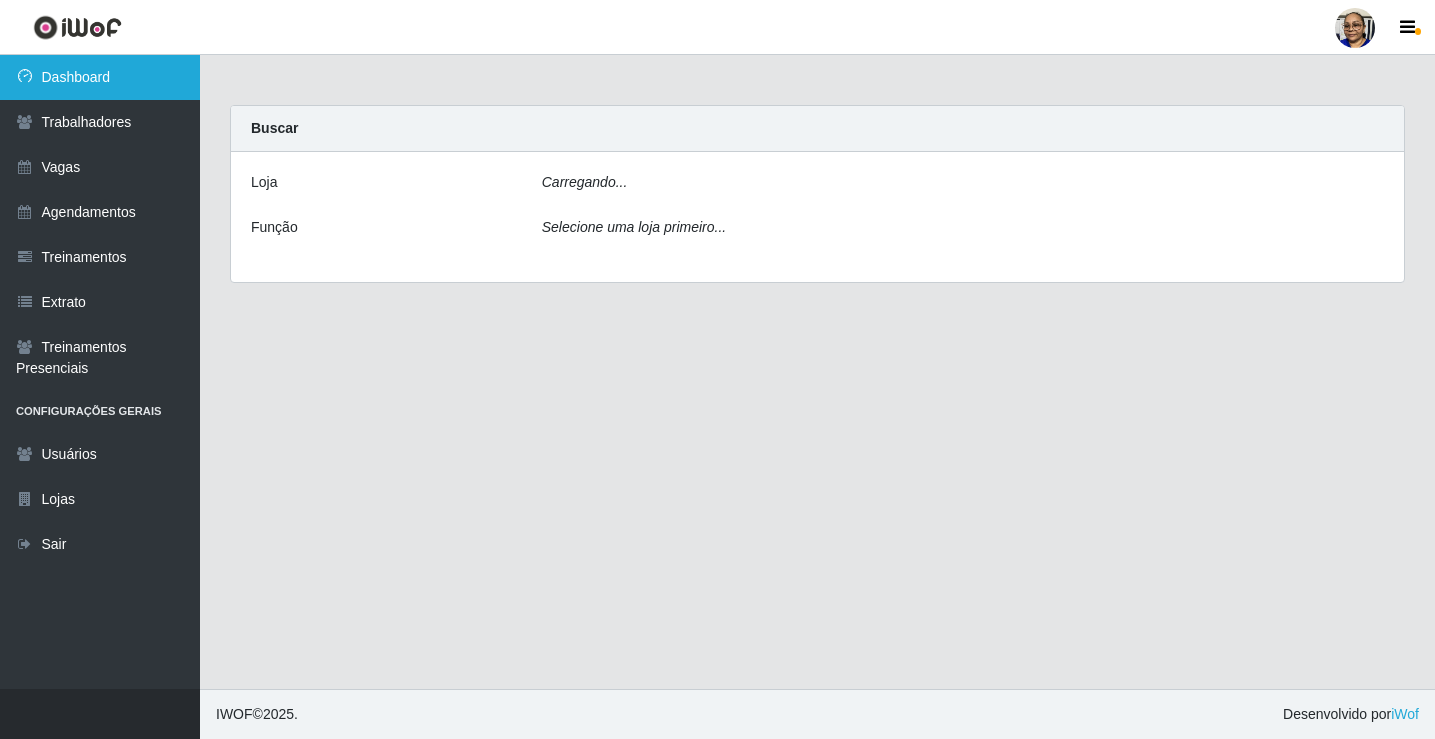 scroll, scrollTop: 0, scrollLeft: 0, axis: both 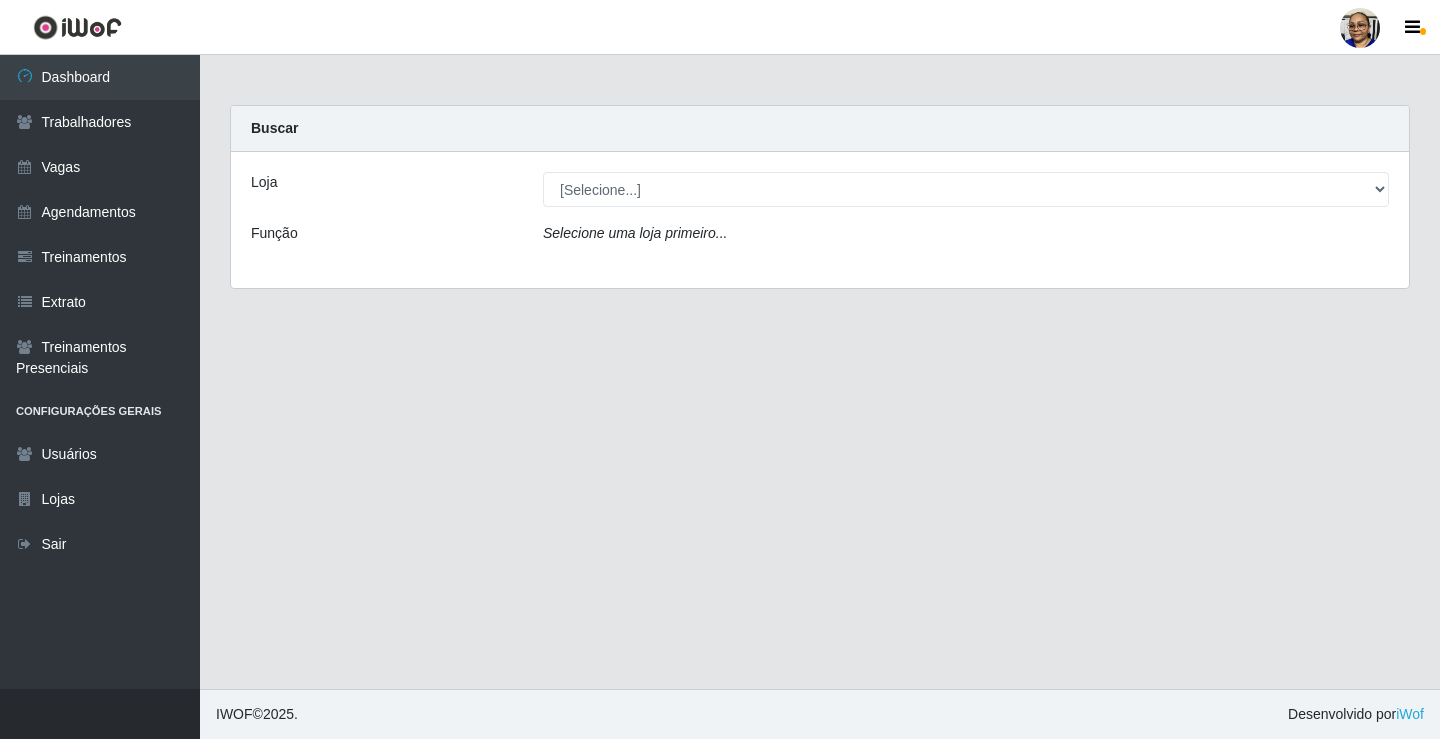 click on "Selecione uma loja primeiro..." at bounding box center [966, 237] 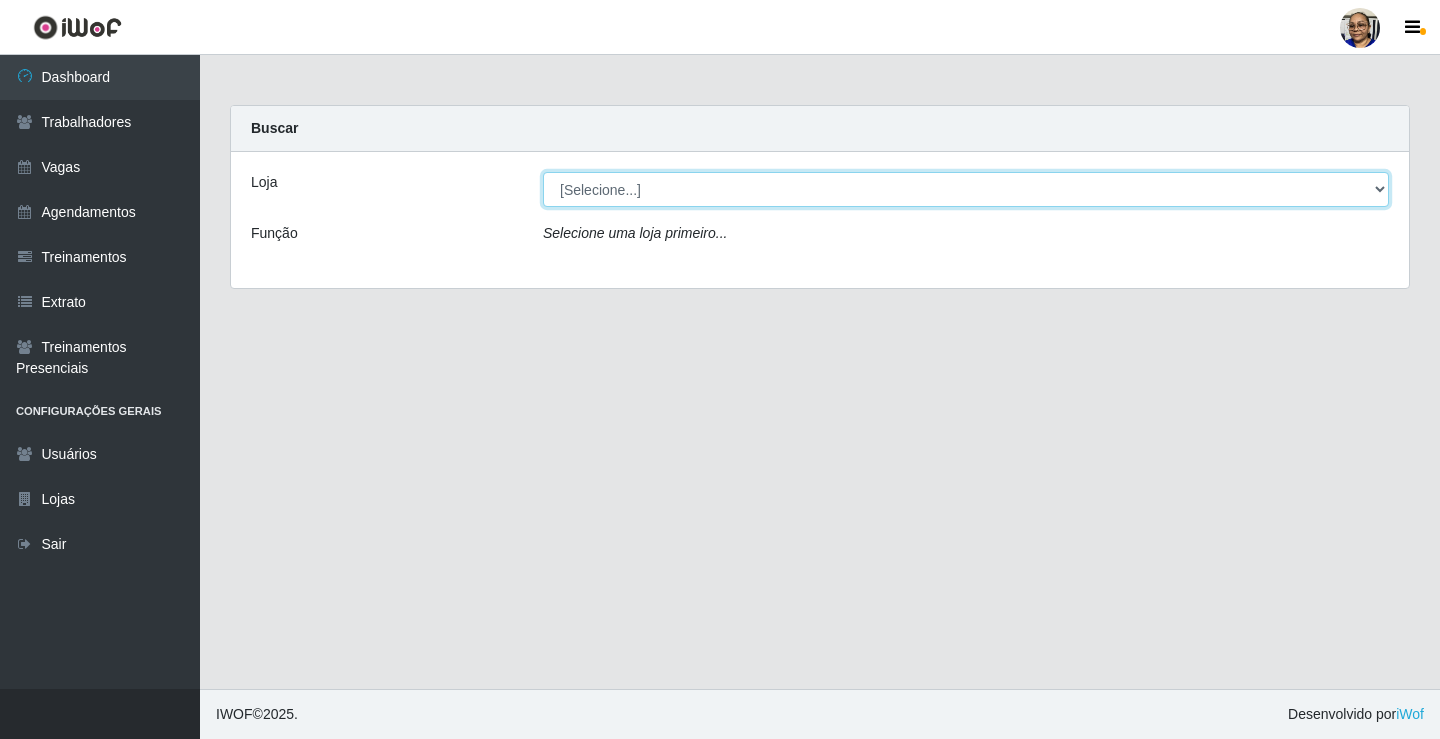 click on "[Selecione...] Mercadinho [GEOGRAPHIC_DATA]" at bounding box center (966, 189) 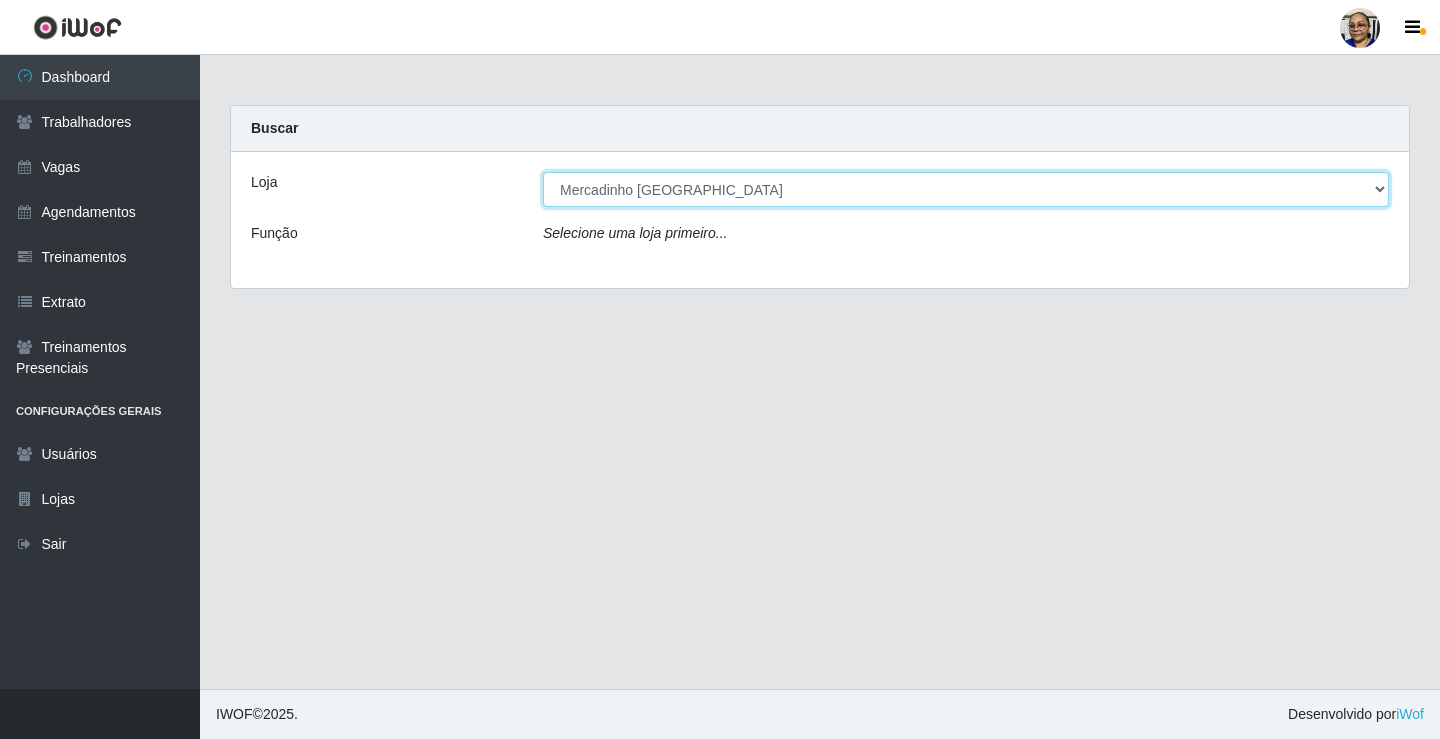 click on "[Selecione...] Mercadinho [GEOGRAPHIC_DATA]" at bounding box center (966, 189) 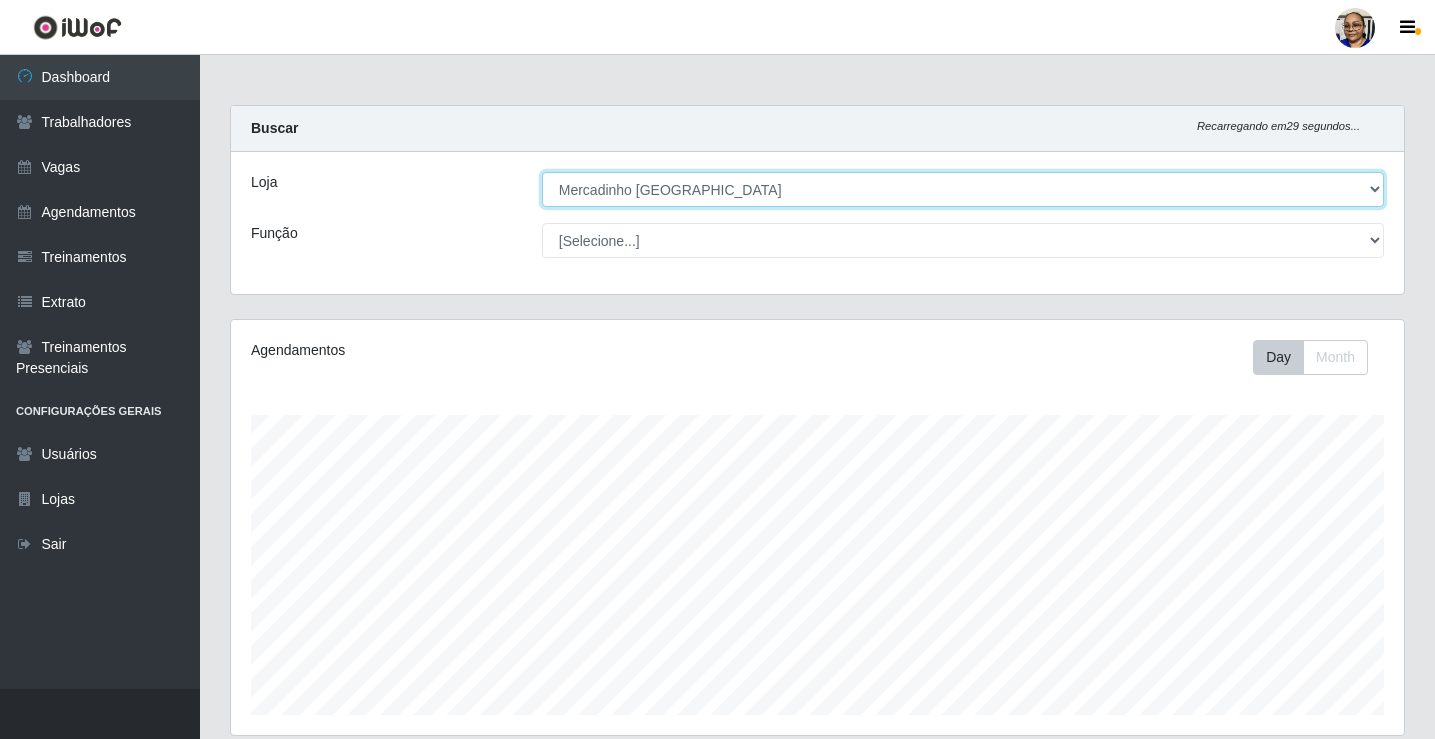 scroll, scrollTop: 999585, scrollLeft: 998827, axis: both 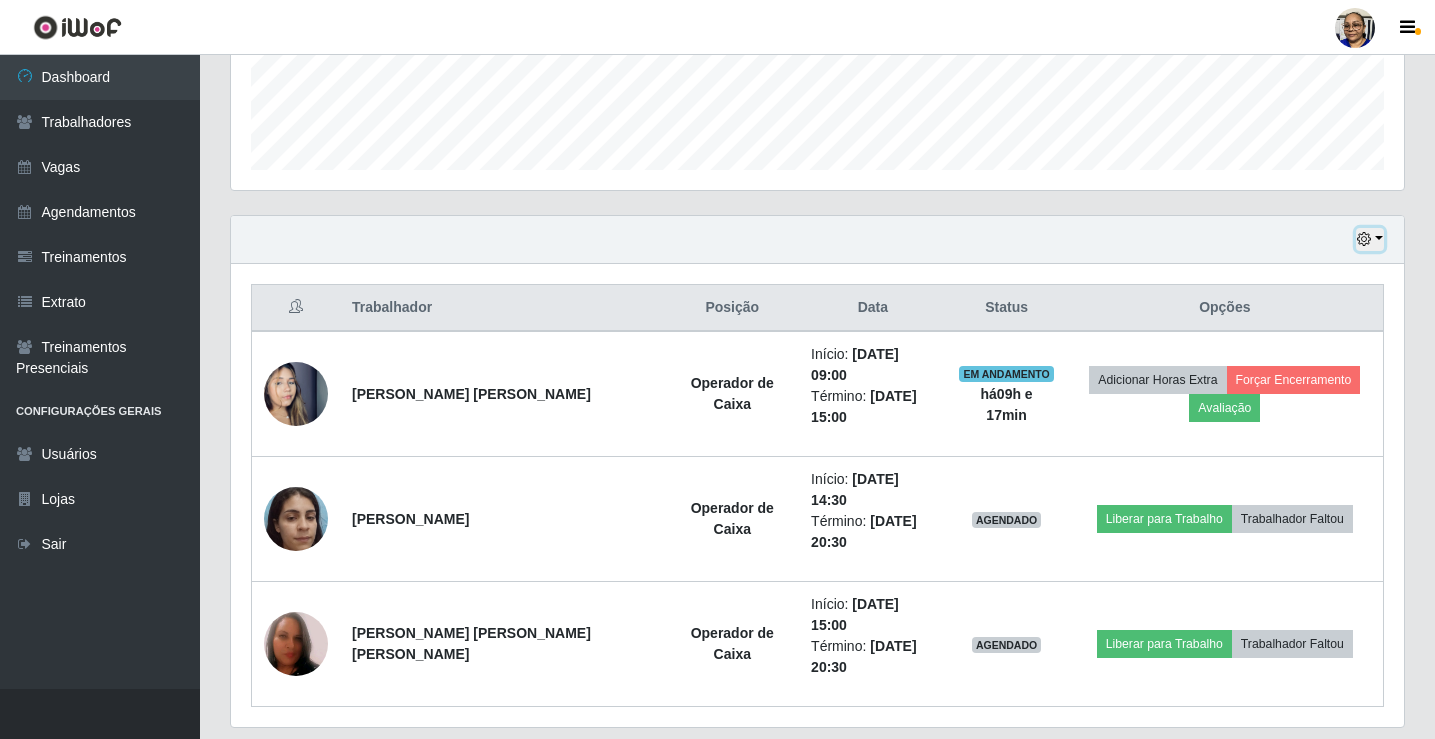 click at bounding box center (1370, 239) 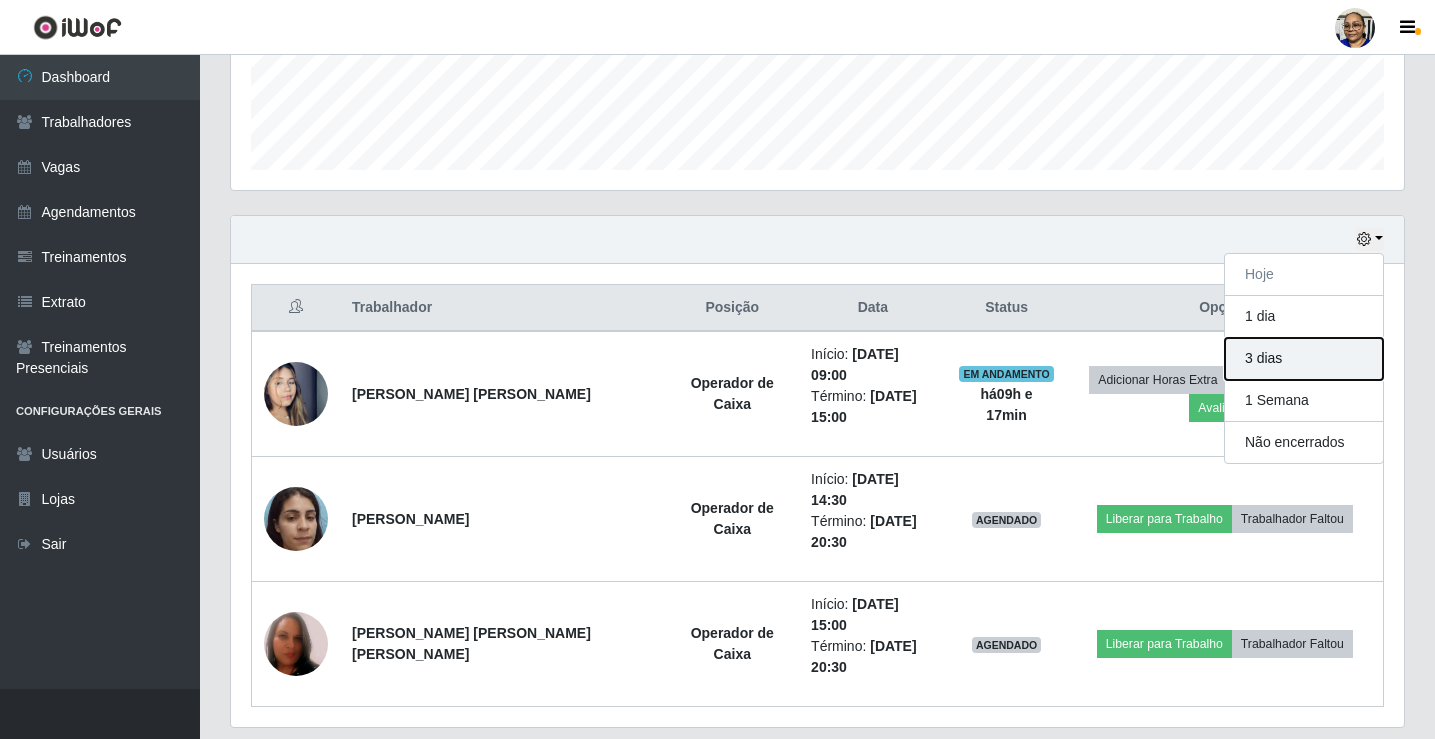 click on "3 dias" at bounding box center [1304, 359] 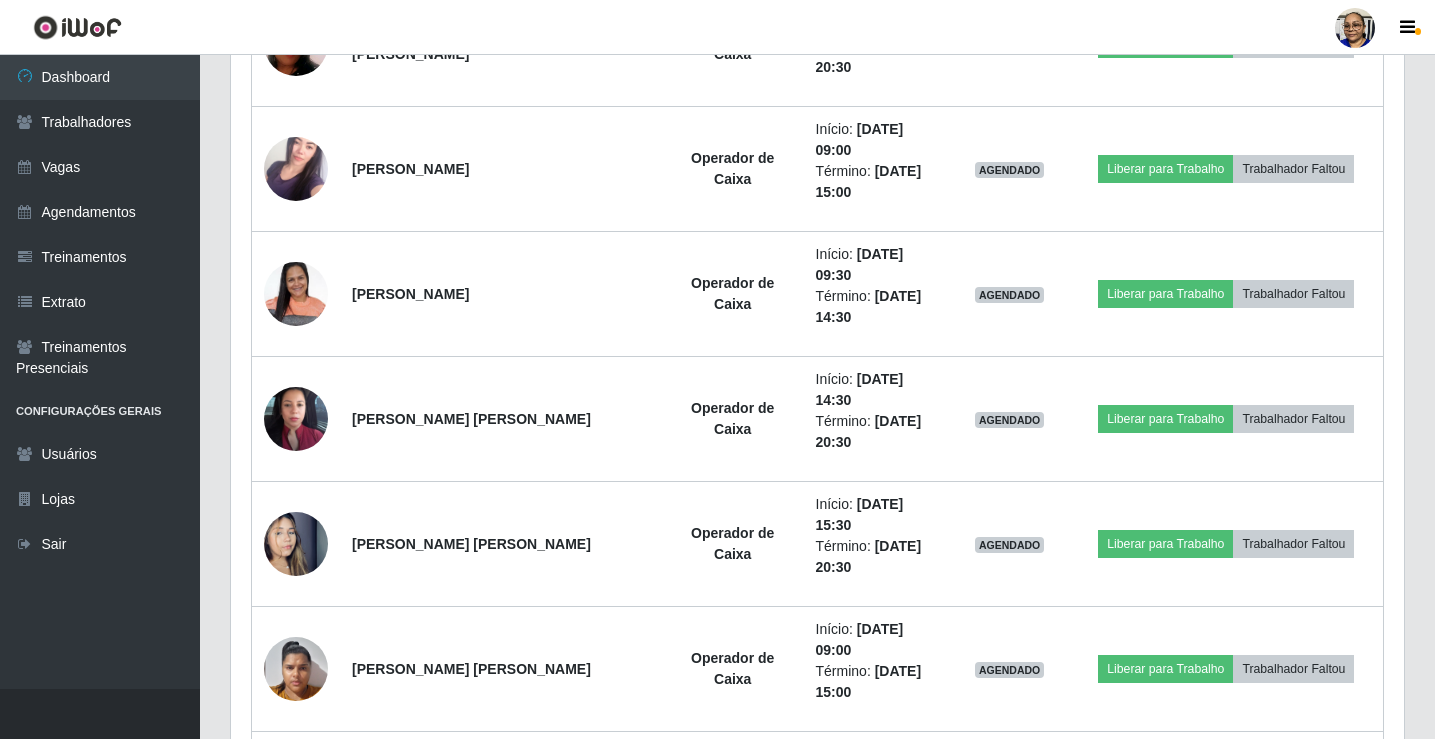 scroll, scrollTop: 545, scrollLeft: 0, axis: vertical 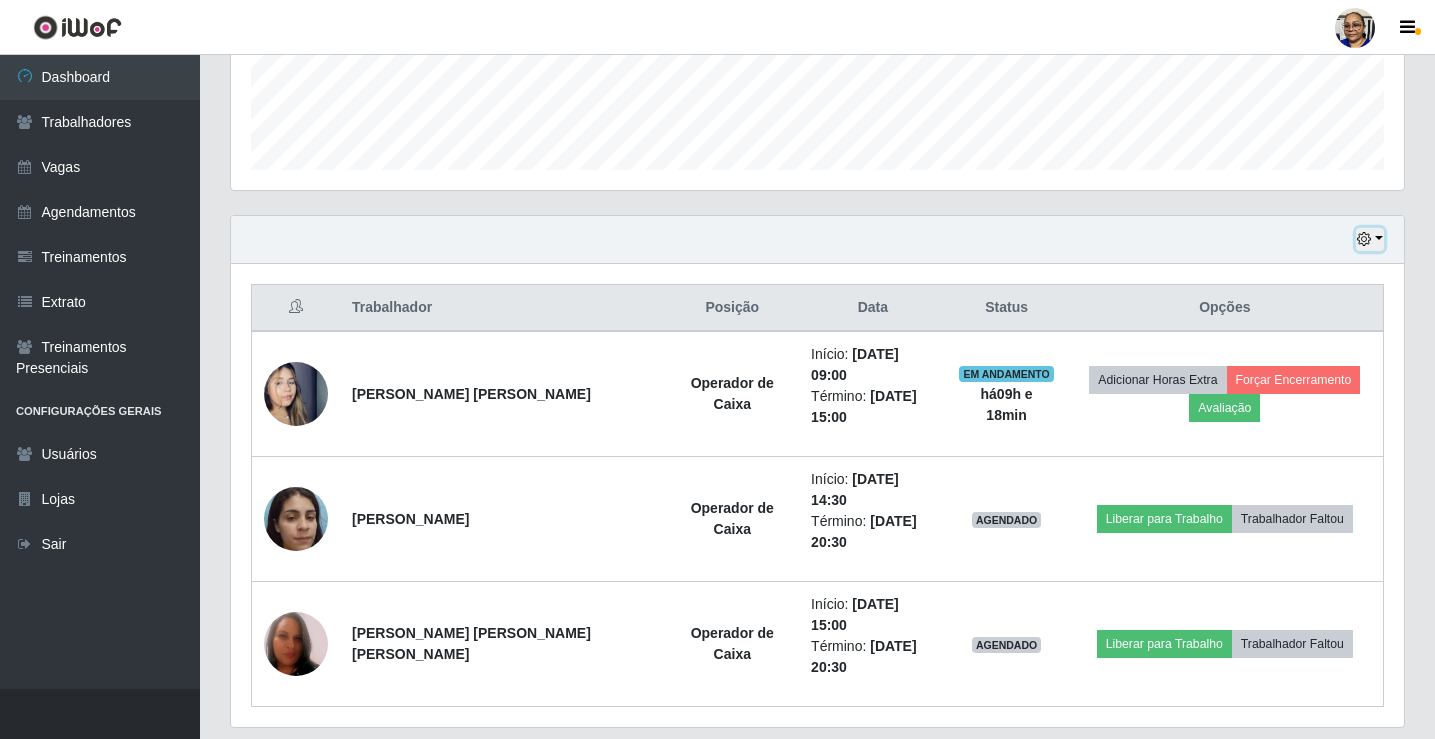 click at bounding box center [1370, 239] 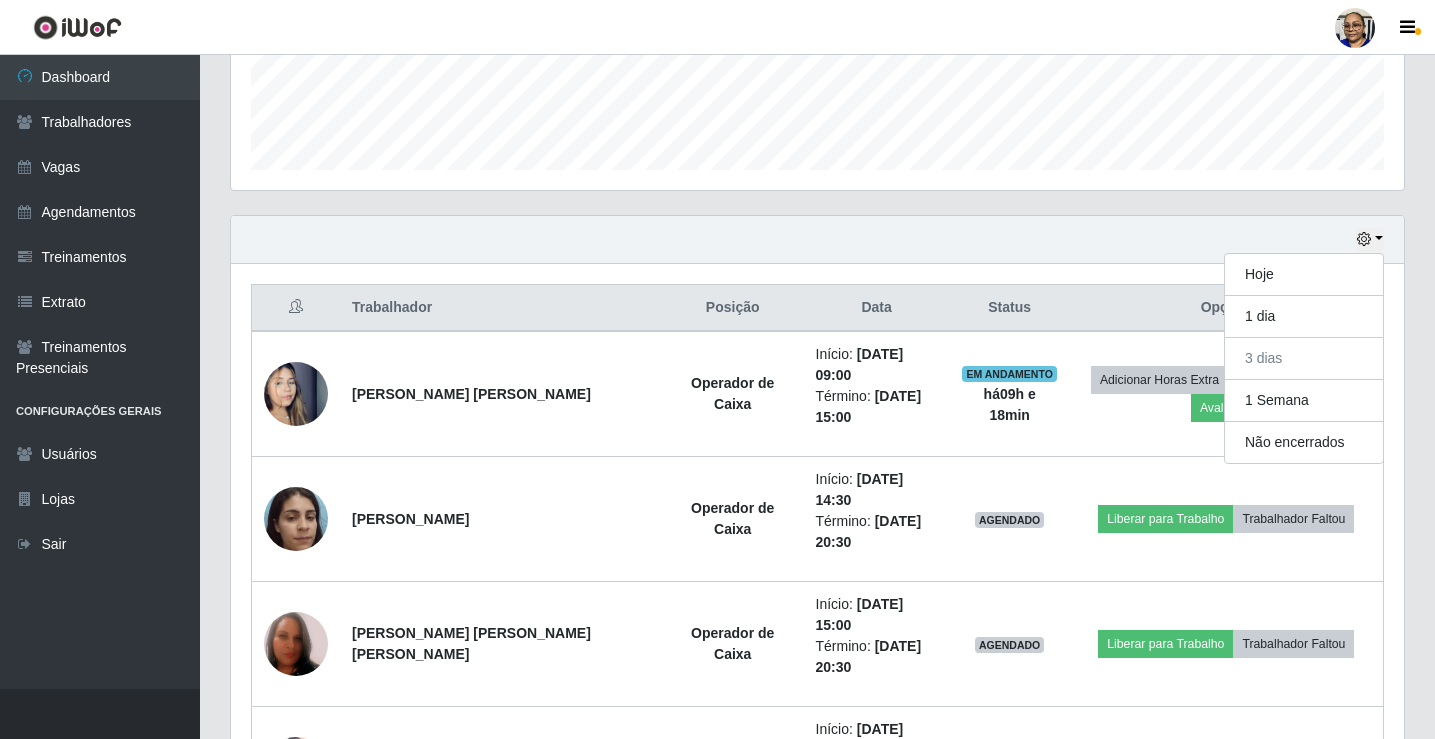 click on "Hoje 1 dia 3 dias 1 Semana Não encerrados" at bounding box center [817, 240] 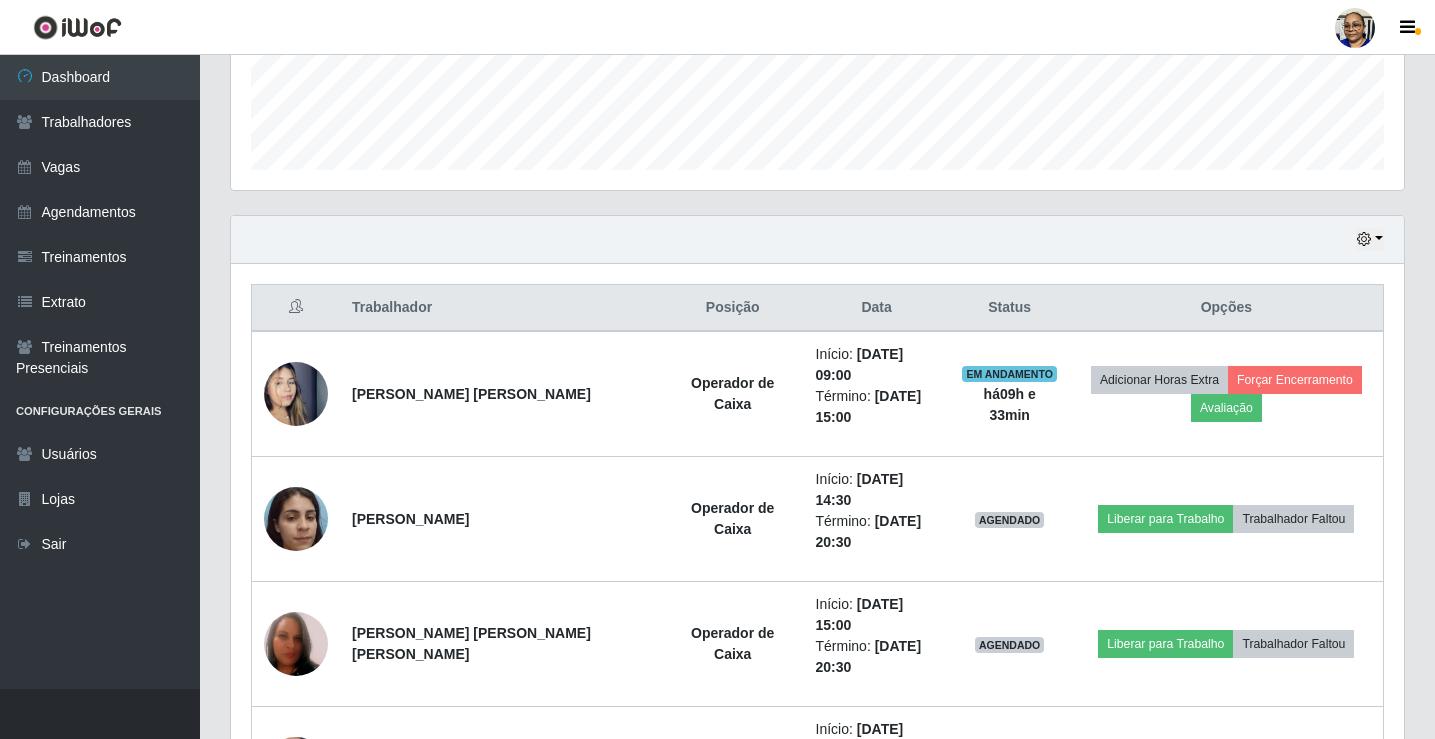 scroll, scrollTop: 1045, scrollLeft: 0, axis: vertical 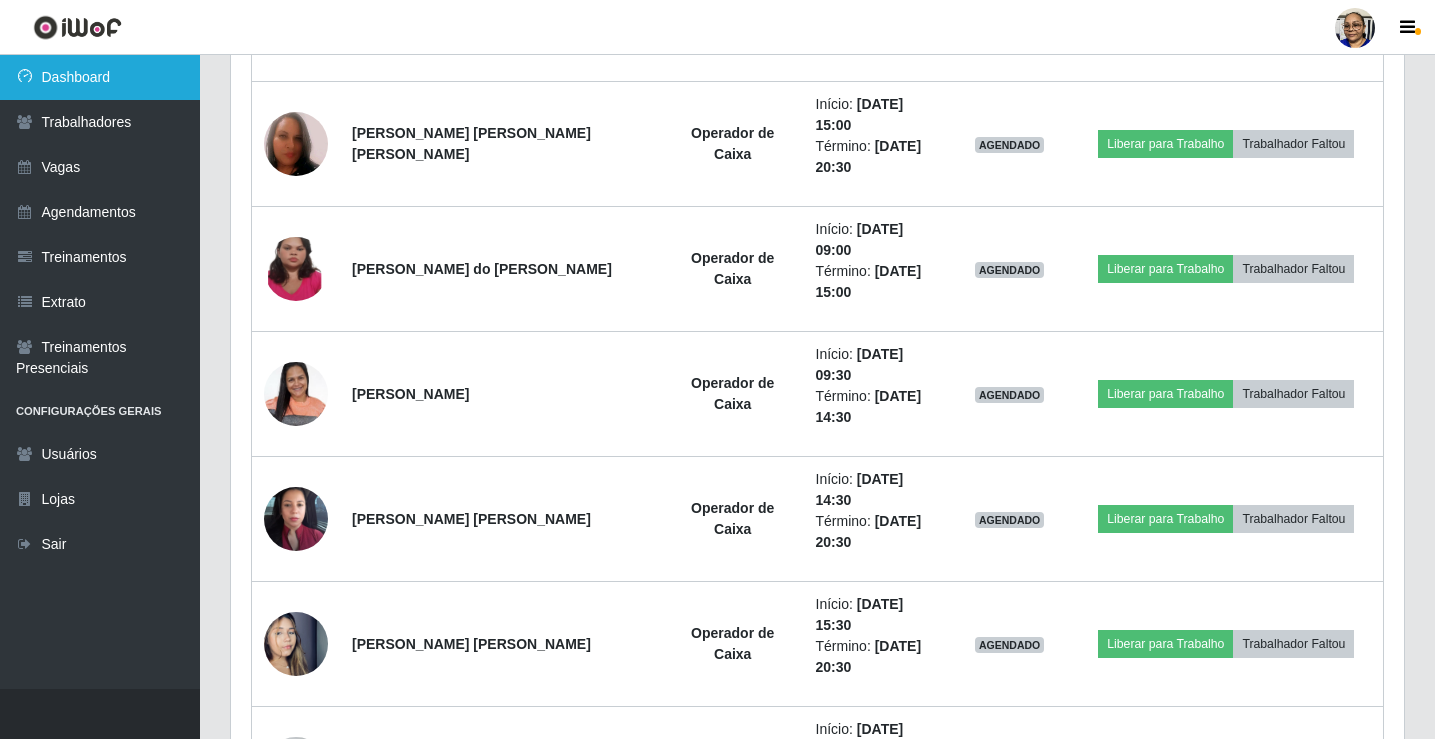 click on "Dashboard" at bounding box center (100, 77) 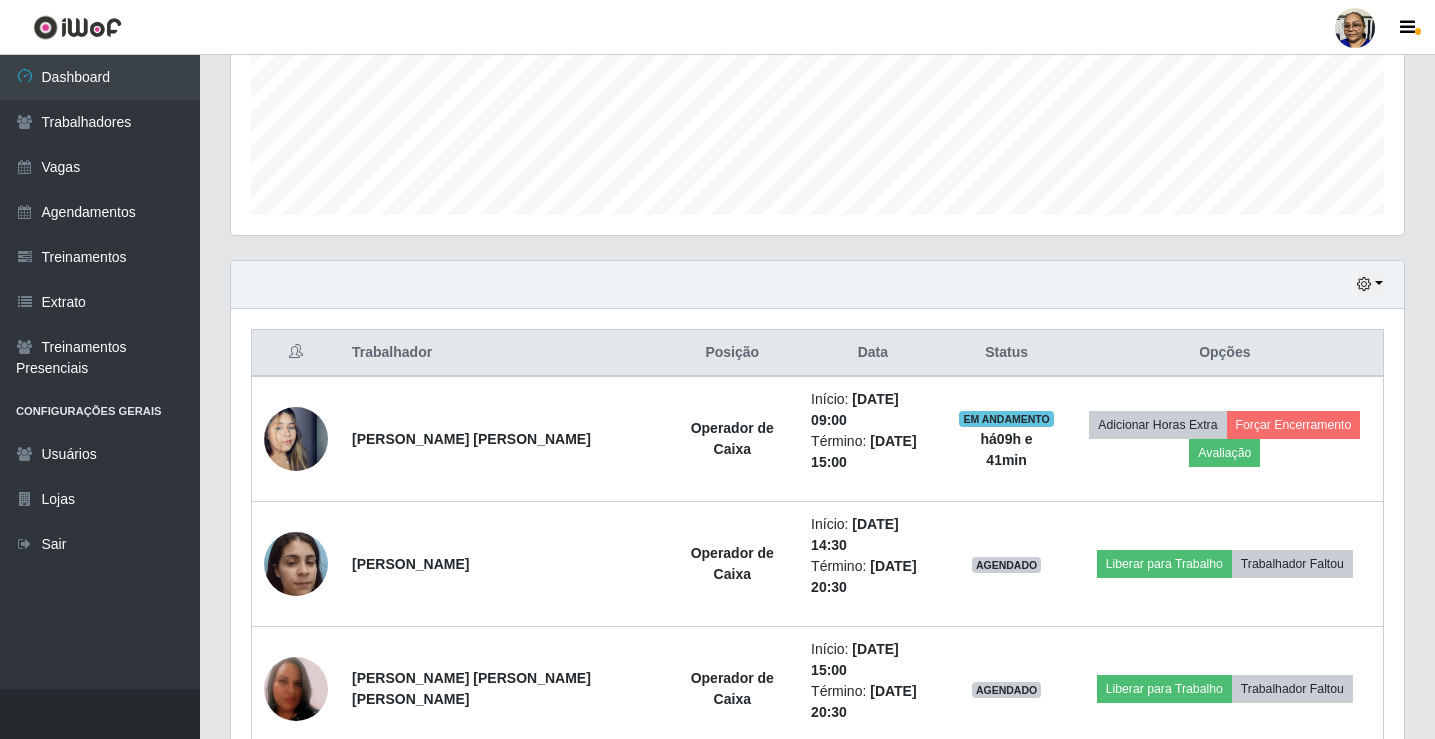 scroll, scrollTop: 0, scrollLeft: 0, axis: both 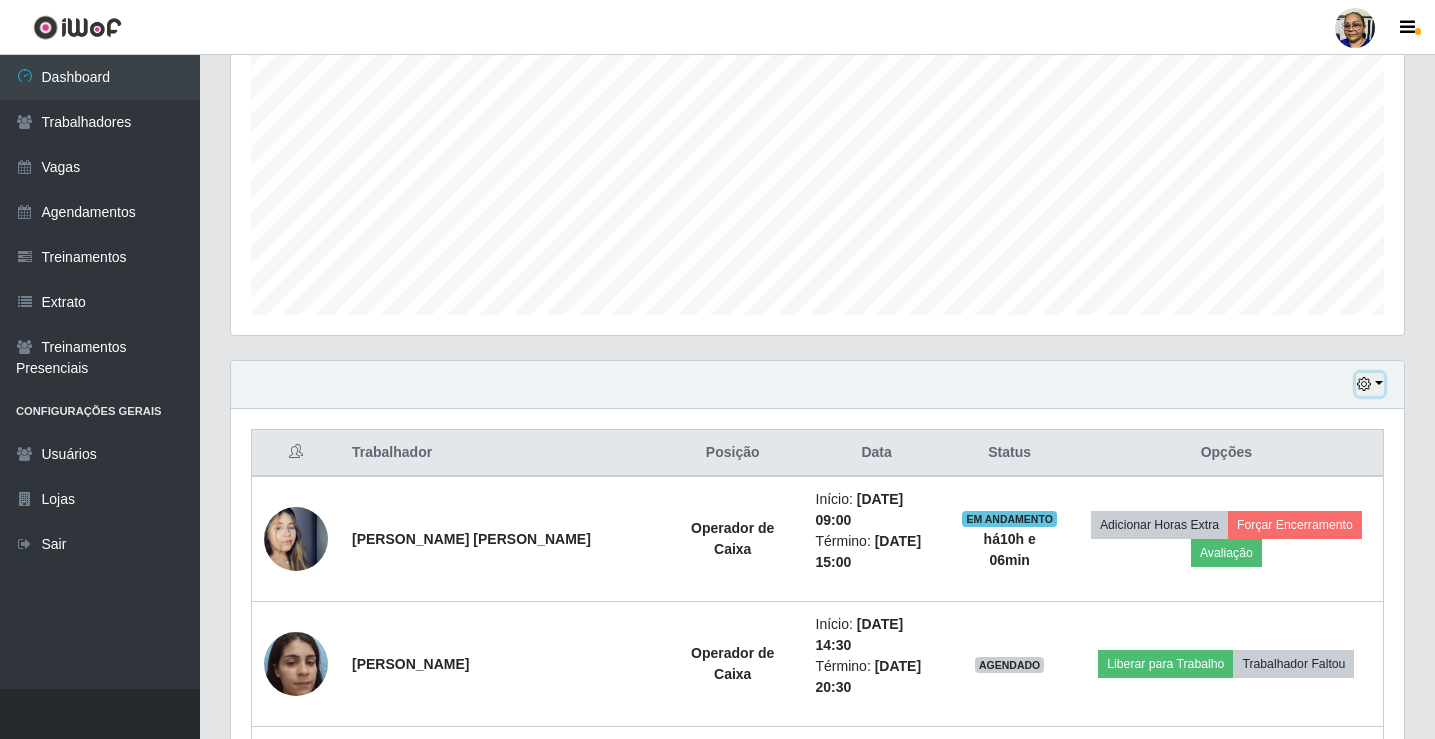 click at bounding box center (1370, 384) 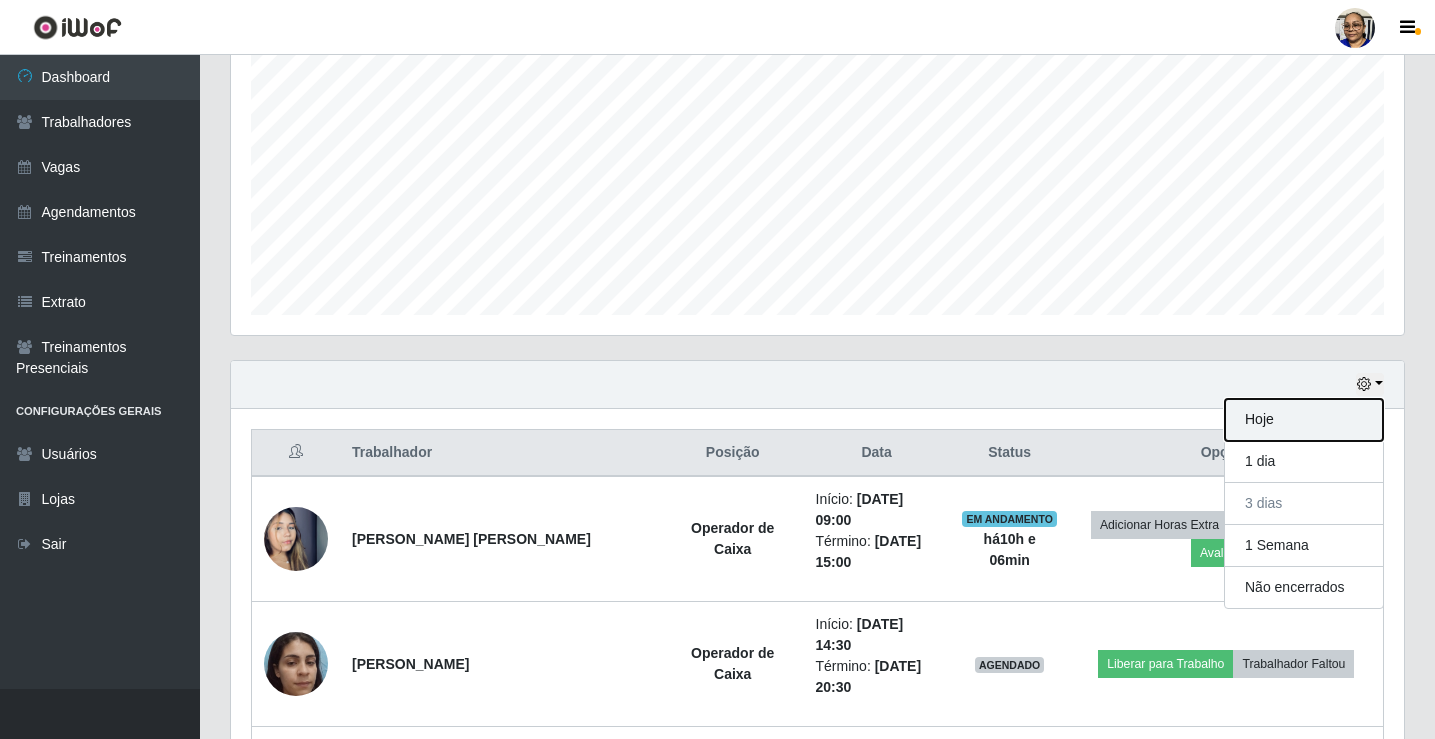 click on "Hoje" at bounding box center [1304, 420] 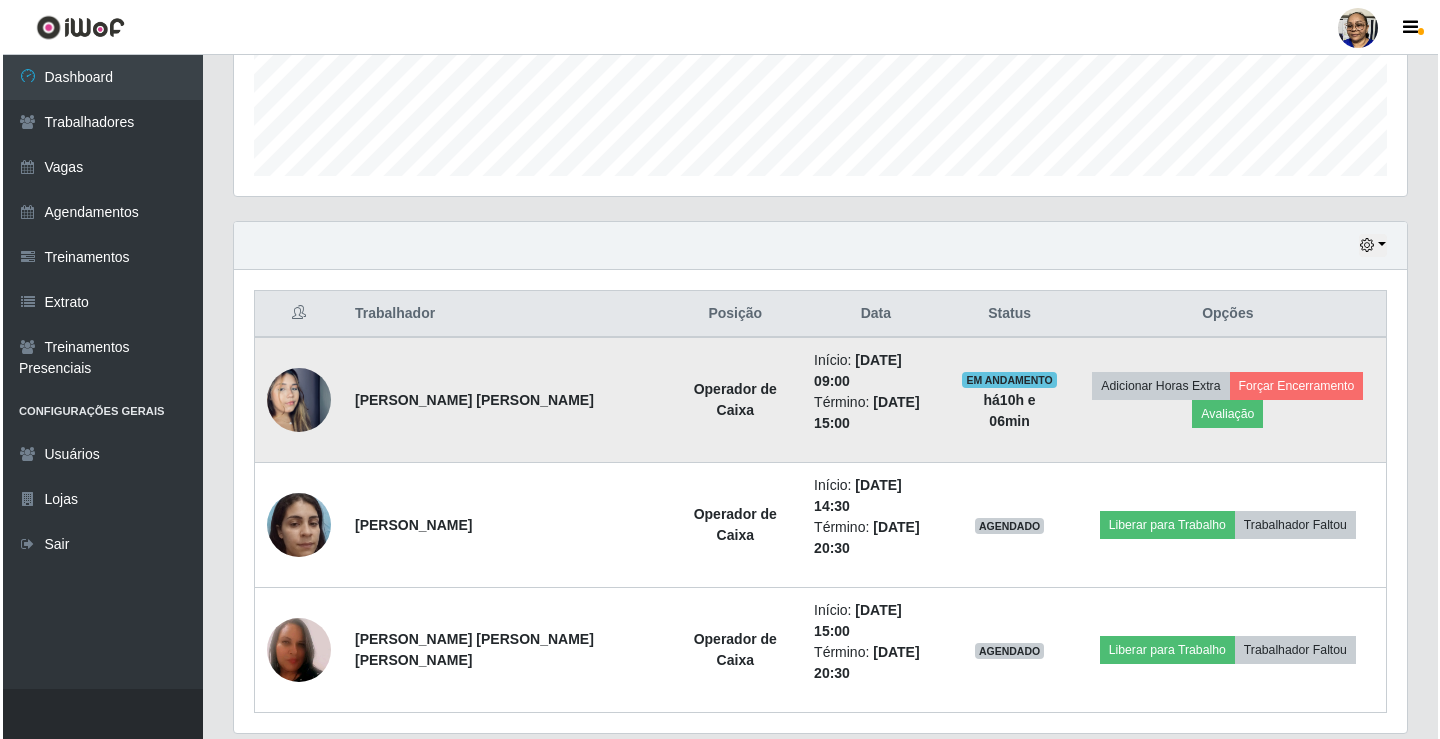 scroll, scrollTop: 545, scrollLeft: 0, axis: vertical 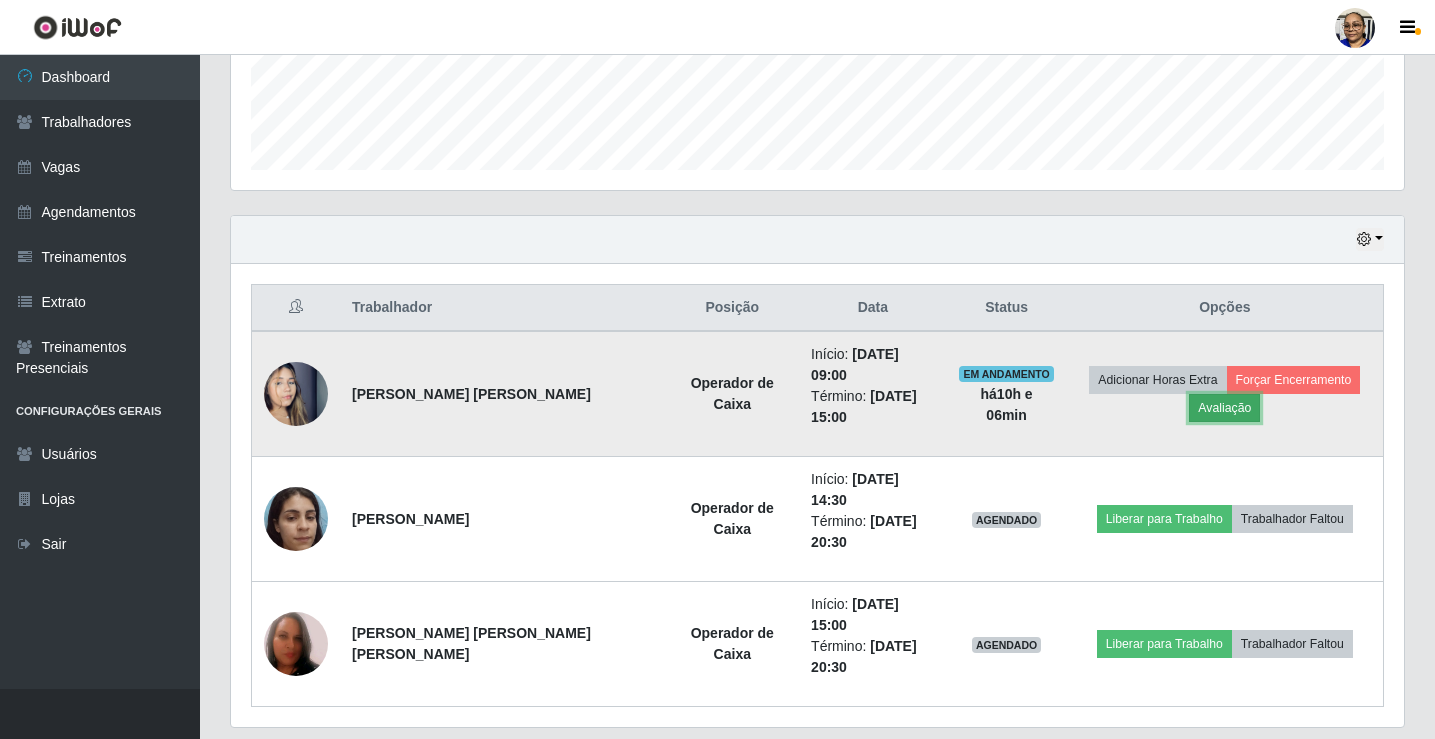click on "Avaliação" at bounding box center [1224, 408] 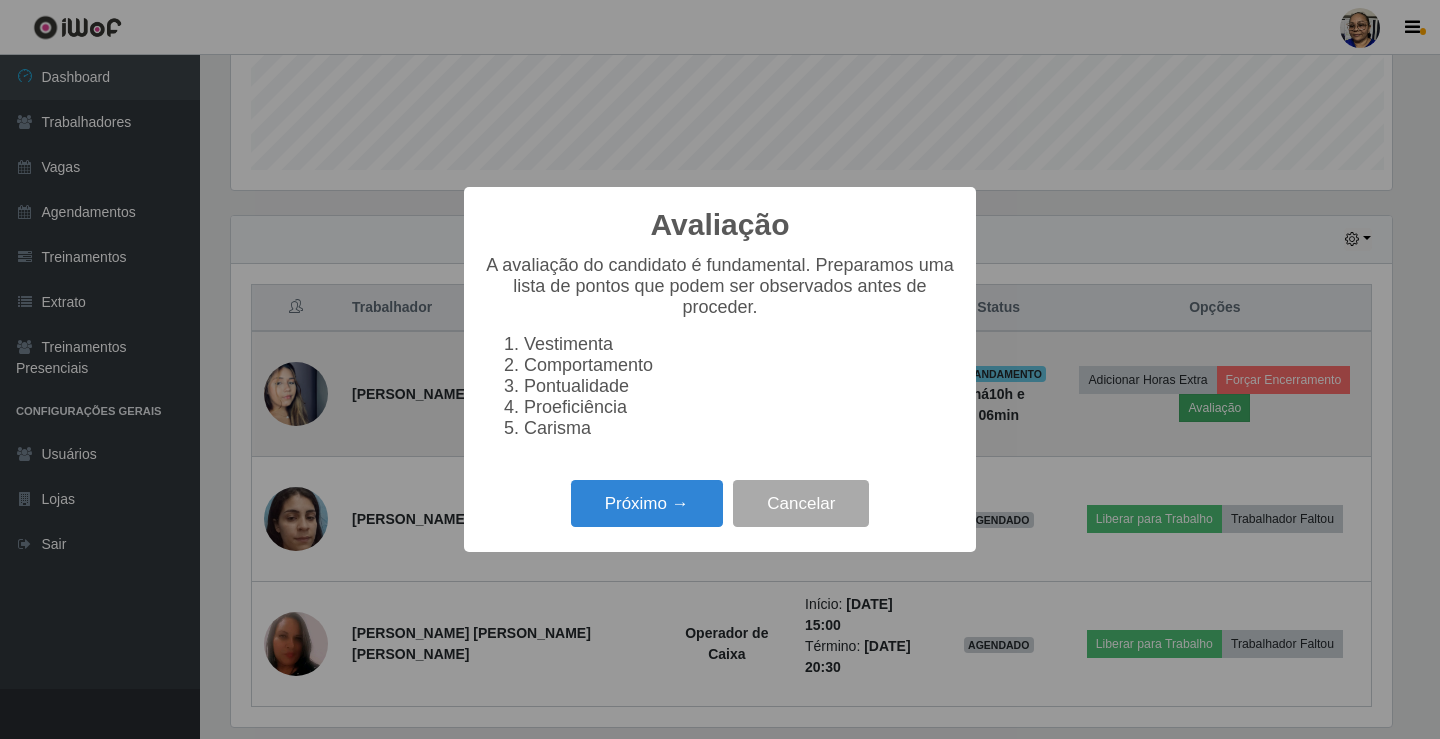 scroll, scrollTop: 999585, scrollLeft: 998839, axis: both 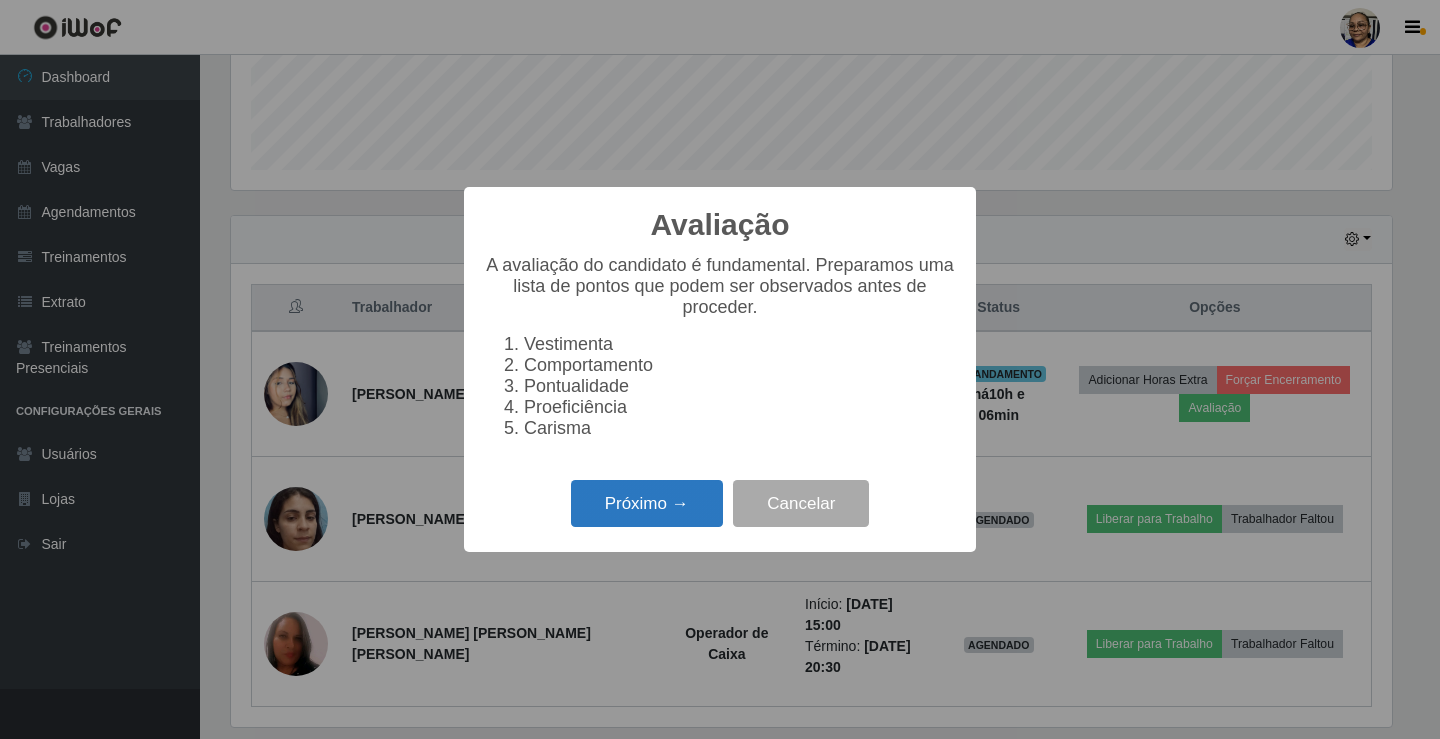 click on "Próximo →" at bounding box center [647, 503] 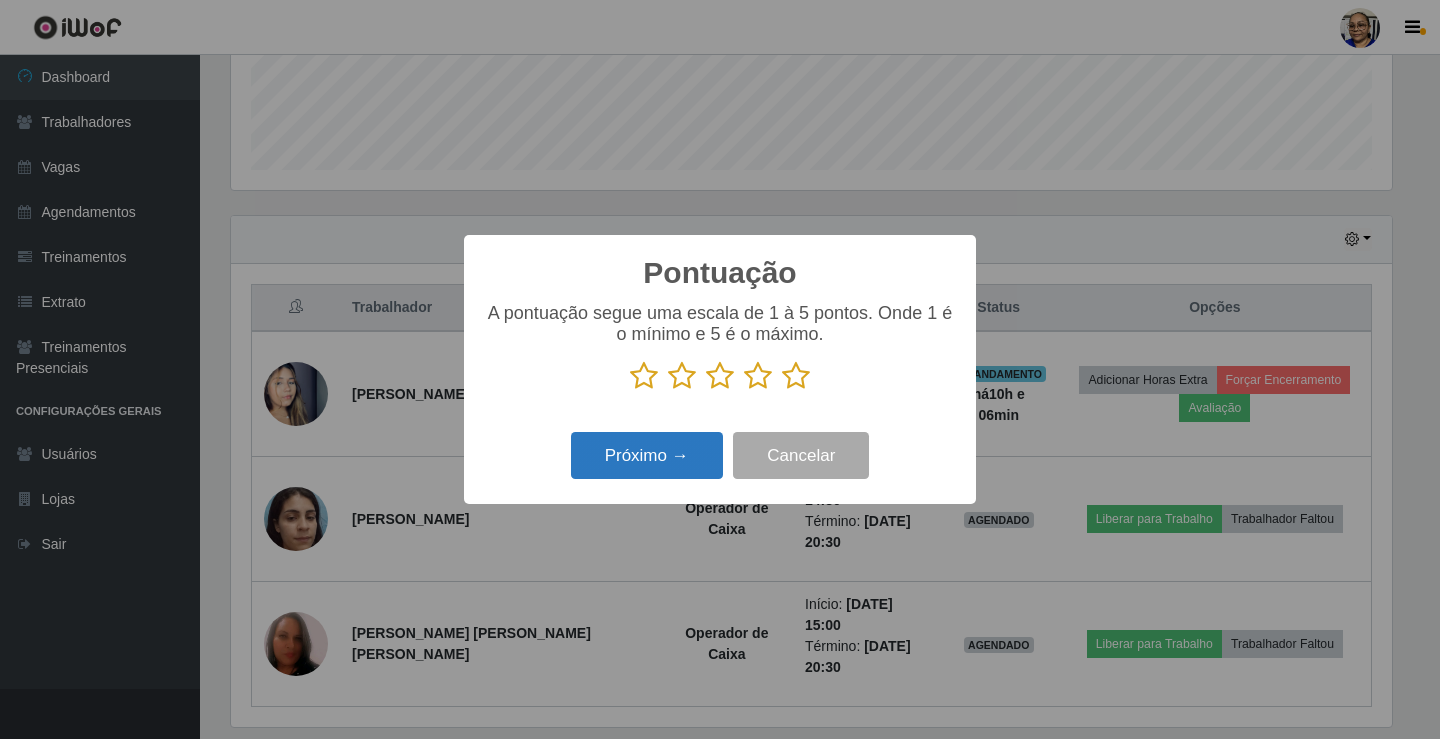 scroll, scrollTop: 999585, scrollLeft: 998839, axis: both 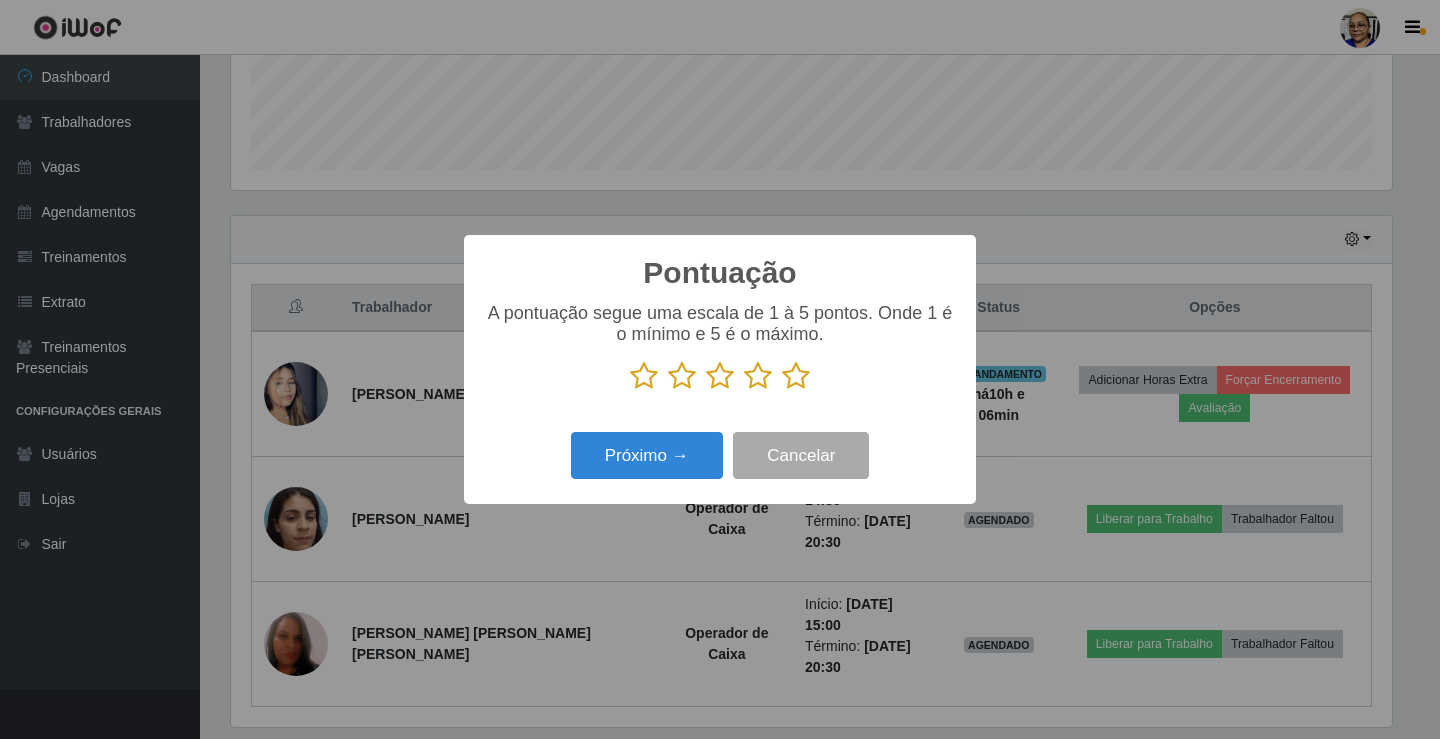 click at bounding box center [796, 376] 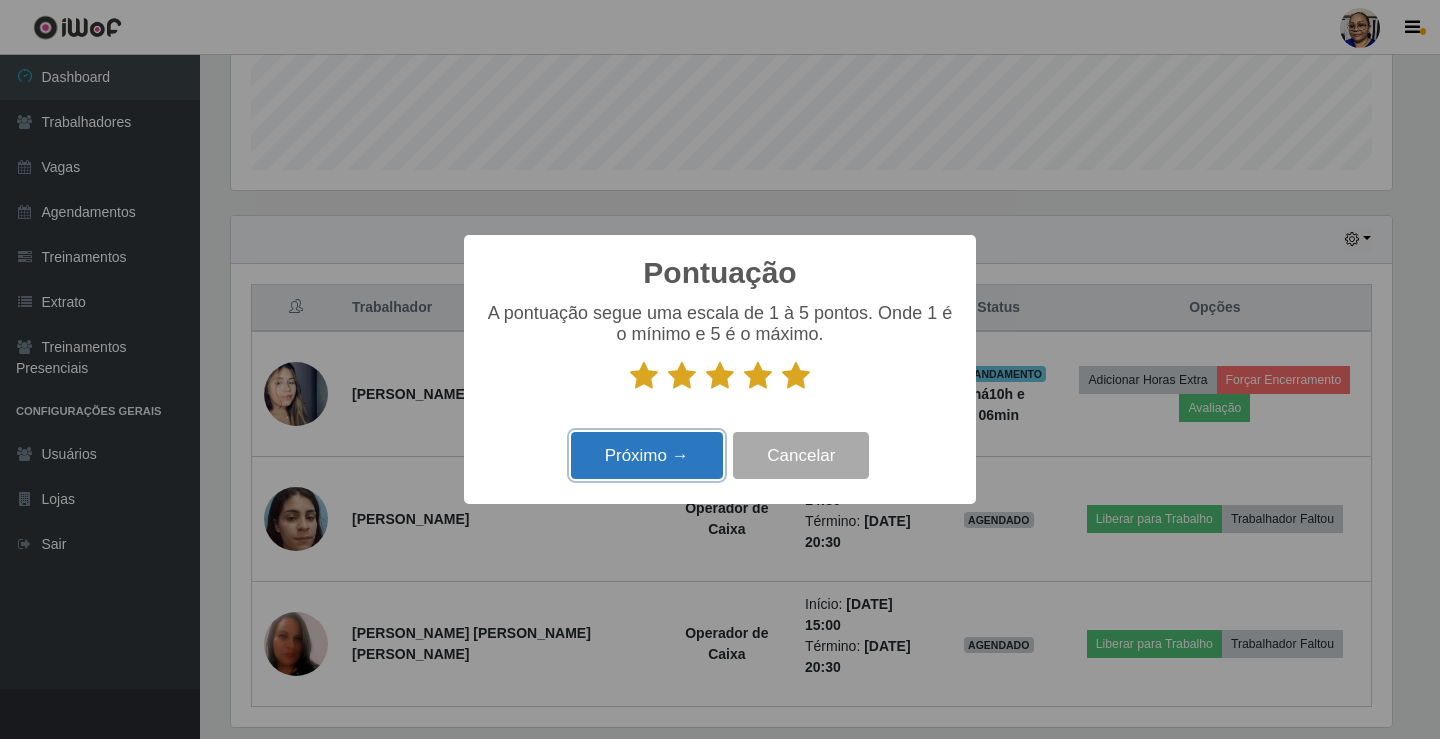 click on "Próximo →" at bounding box center (647, 455) 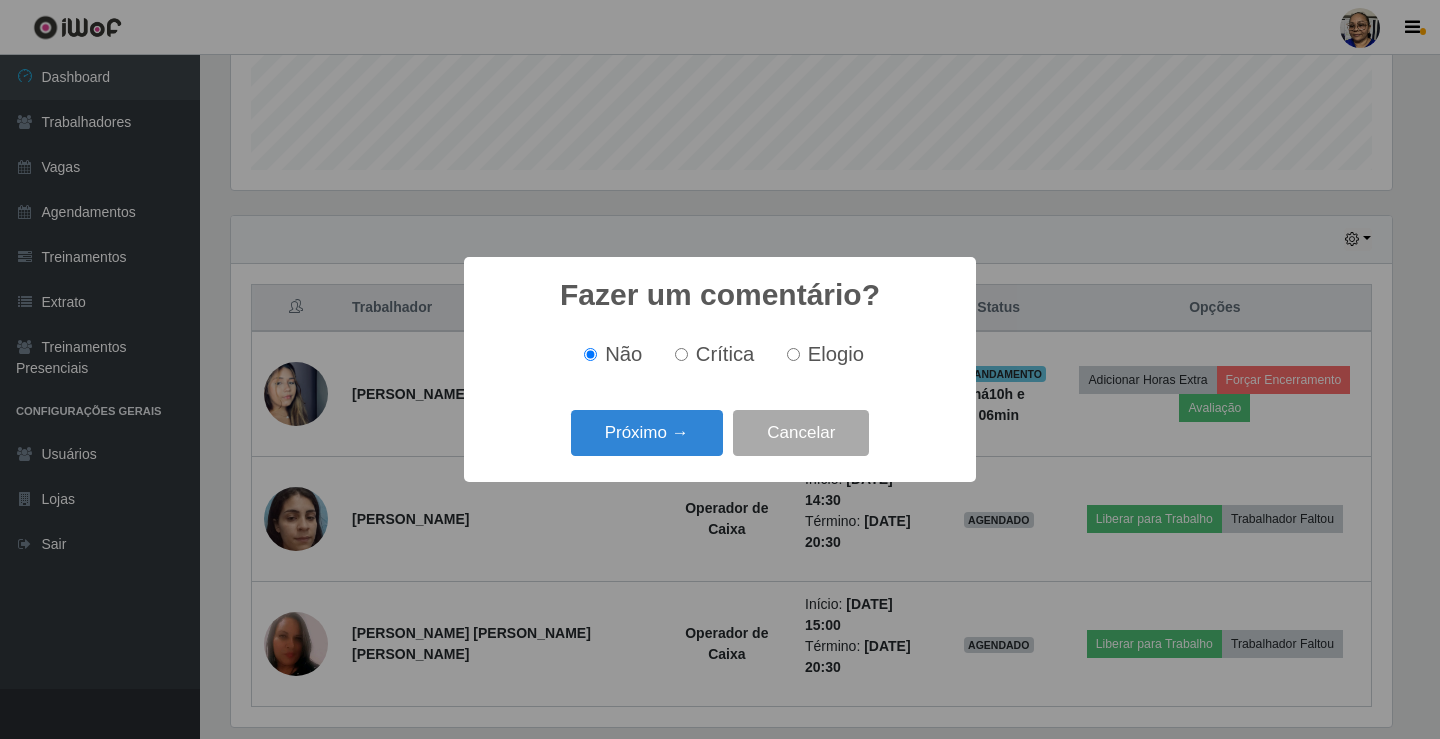 scroll, scrollTop: 999585, scrollLeft: 998839, axis: both 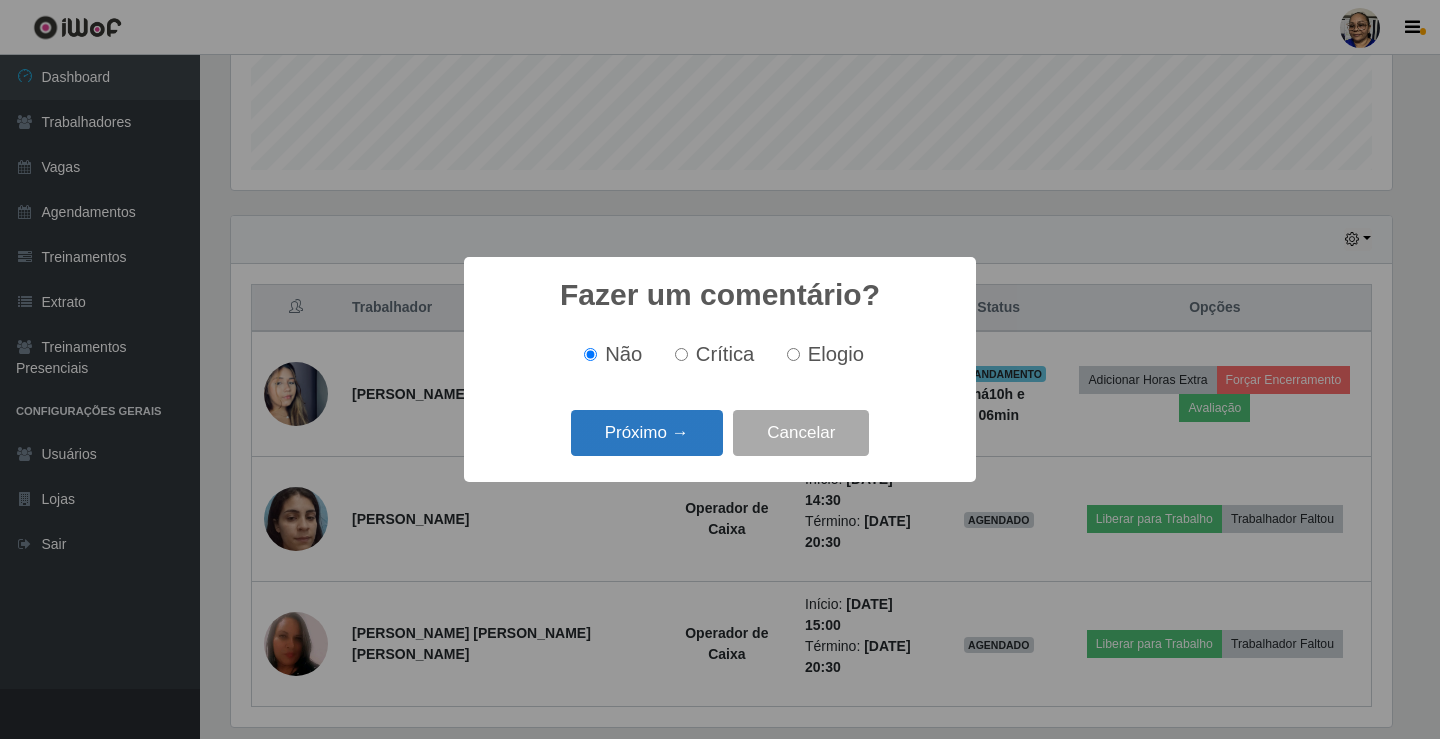 click on "Próximo →" at bounding box center (647, 433) 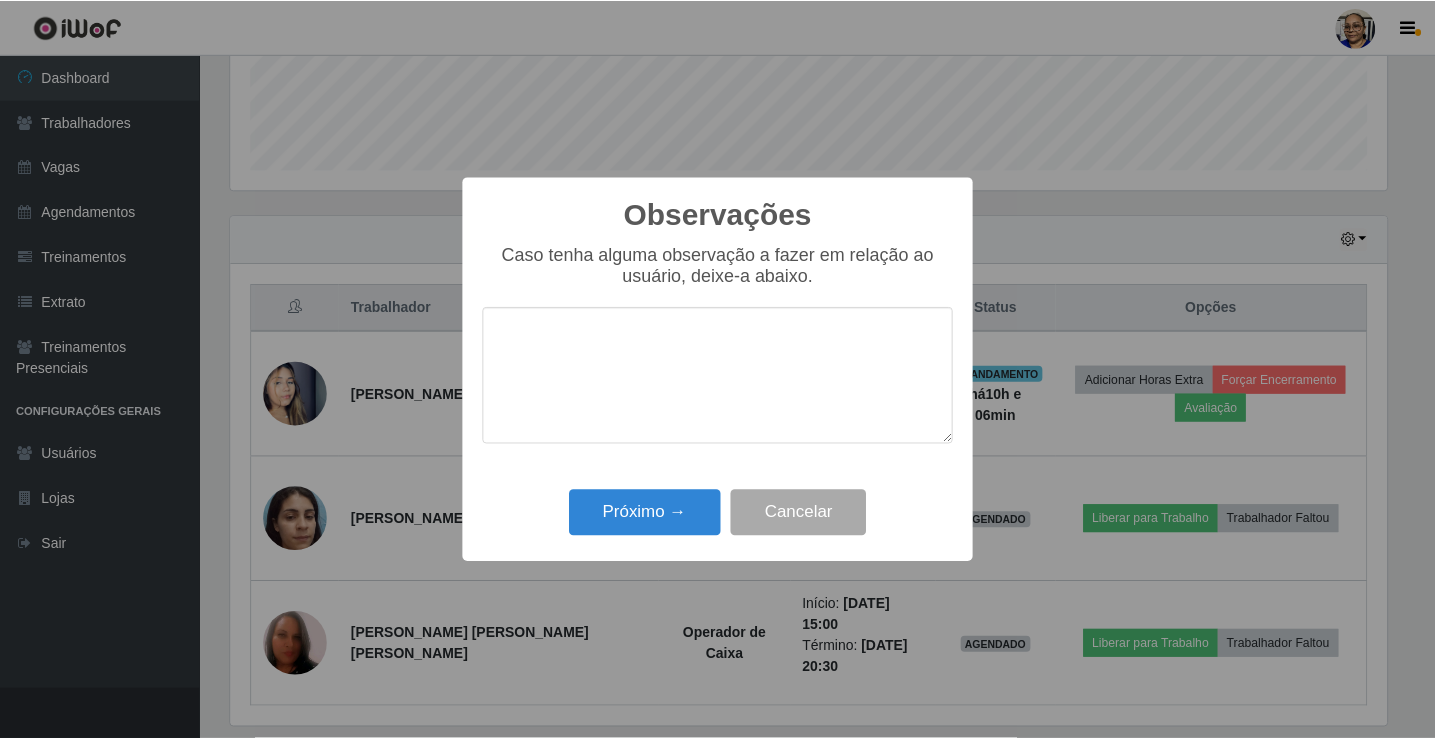 scroll, scrollTop: 999585, scrollLeft: 998839, axis: both 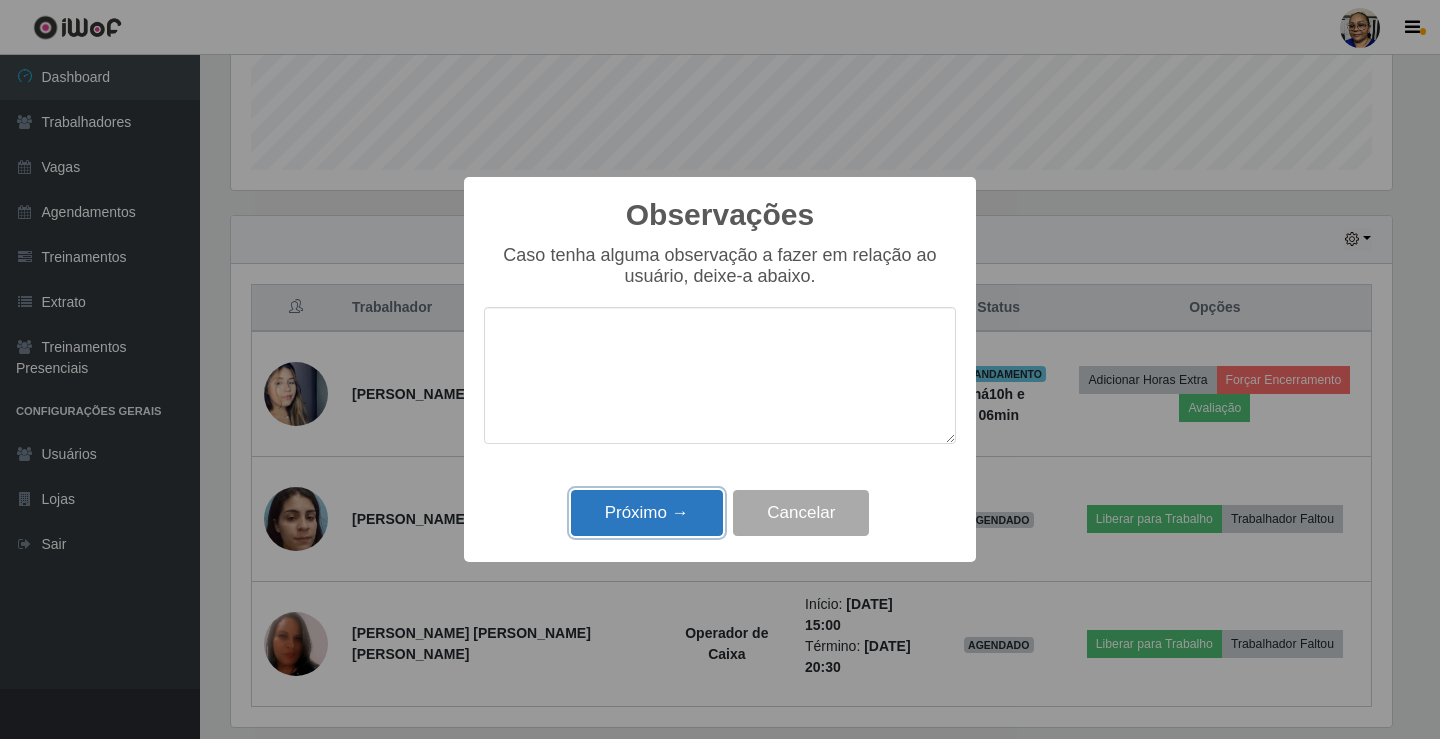 click on "Próximo →" at bounding box center [647, 513] 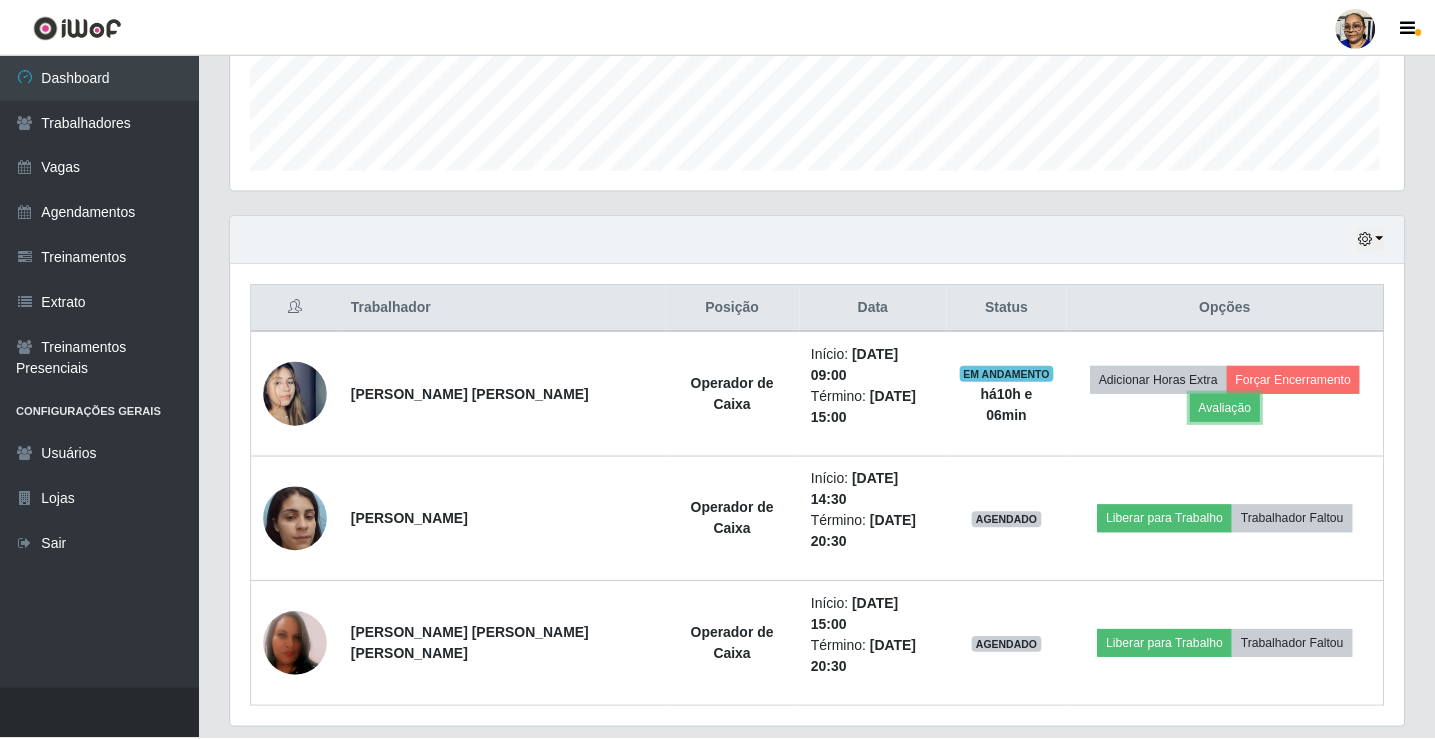 scroll, scrollTop: 999585, scrollLeft: 998827, axis: both 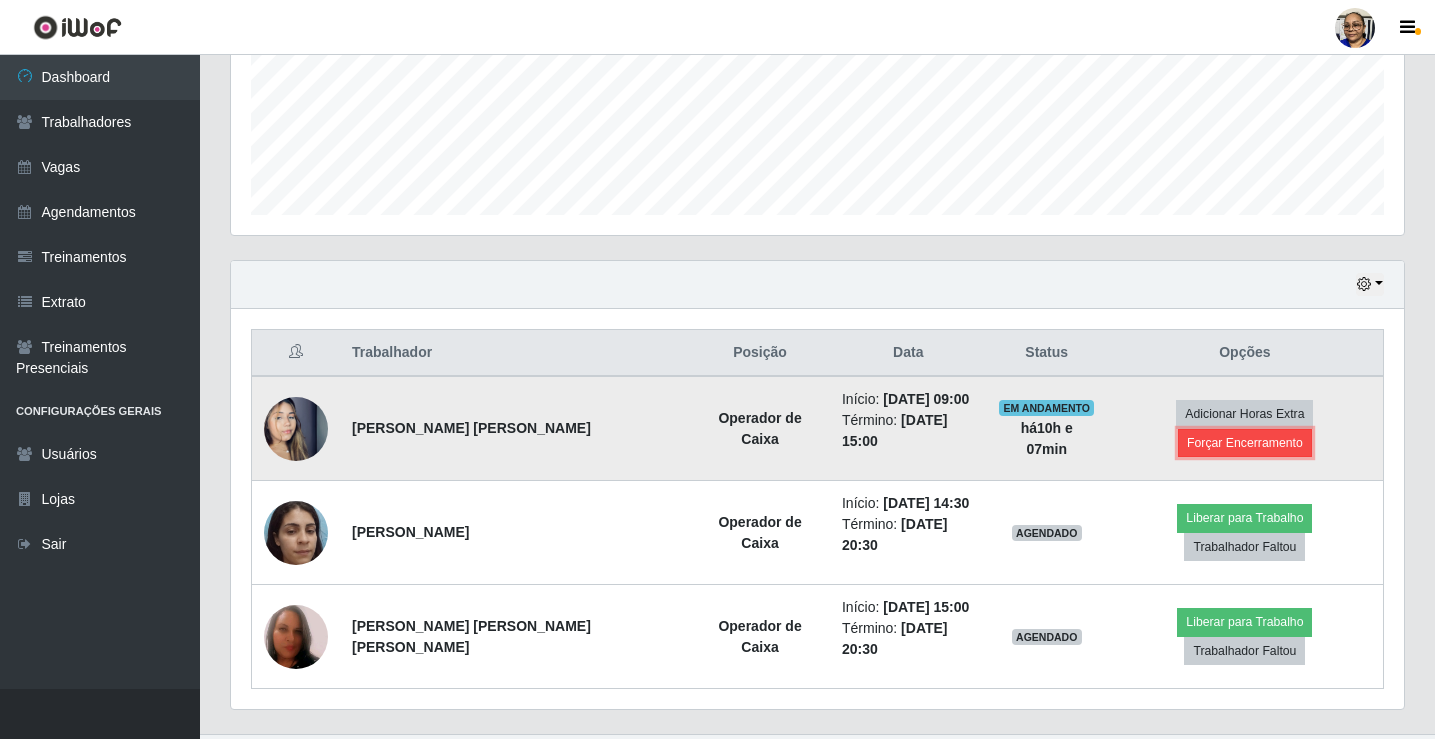 click on "Forçar Encerramento" at bounding box center [1245, 443] 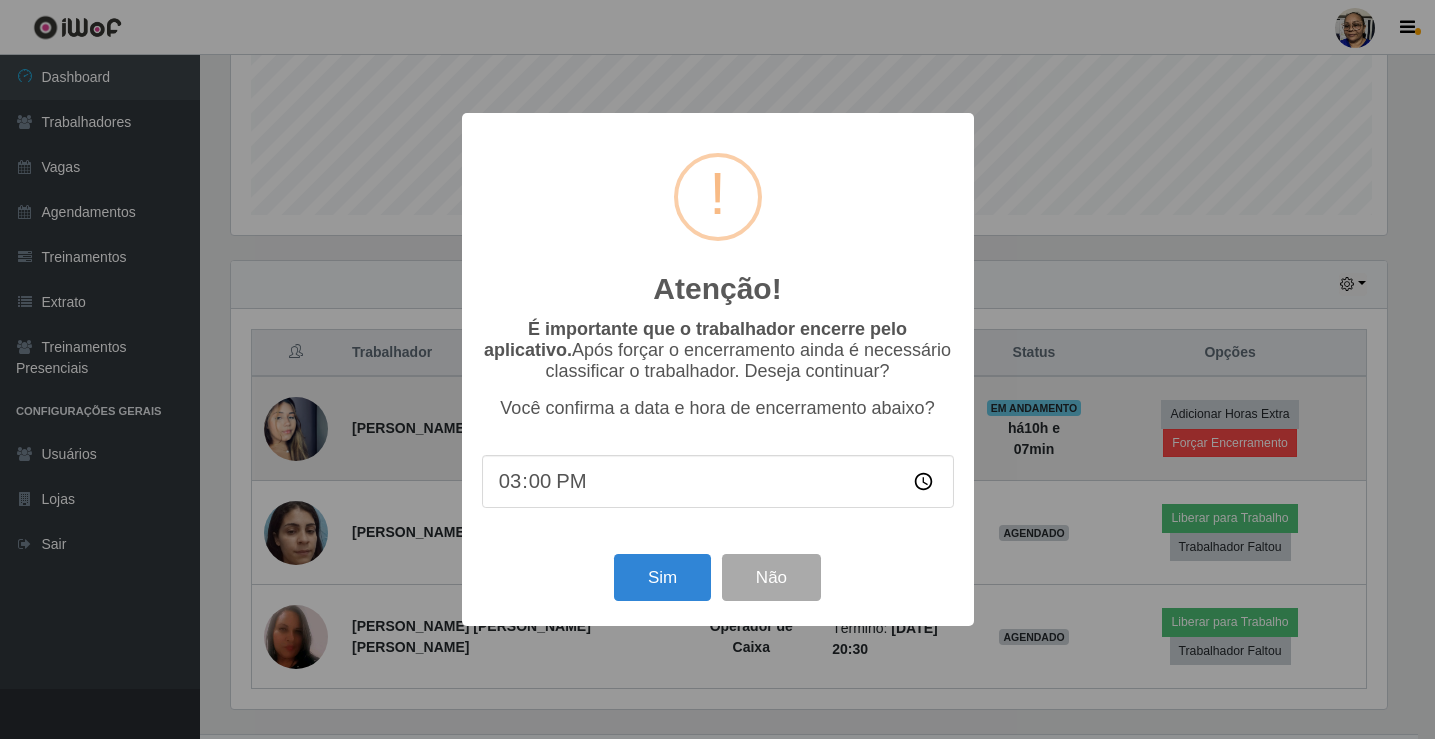 scroll, scrollTop: 999585, scrollLeft: 998839, axis: both 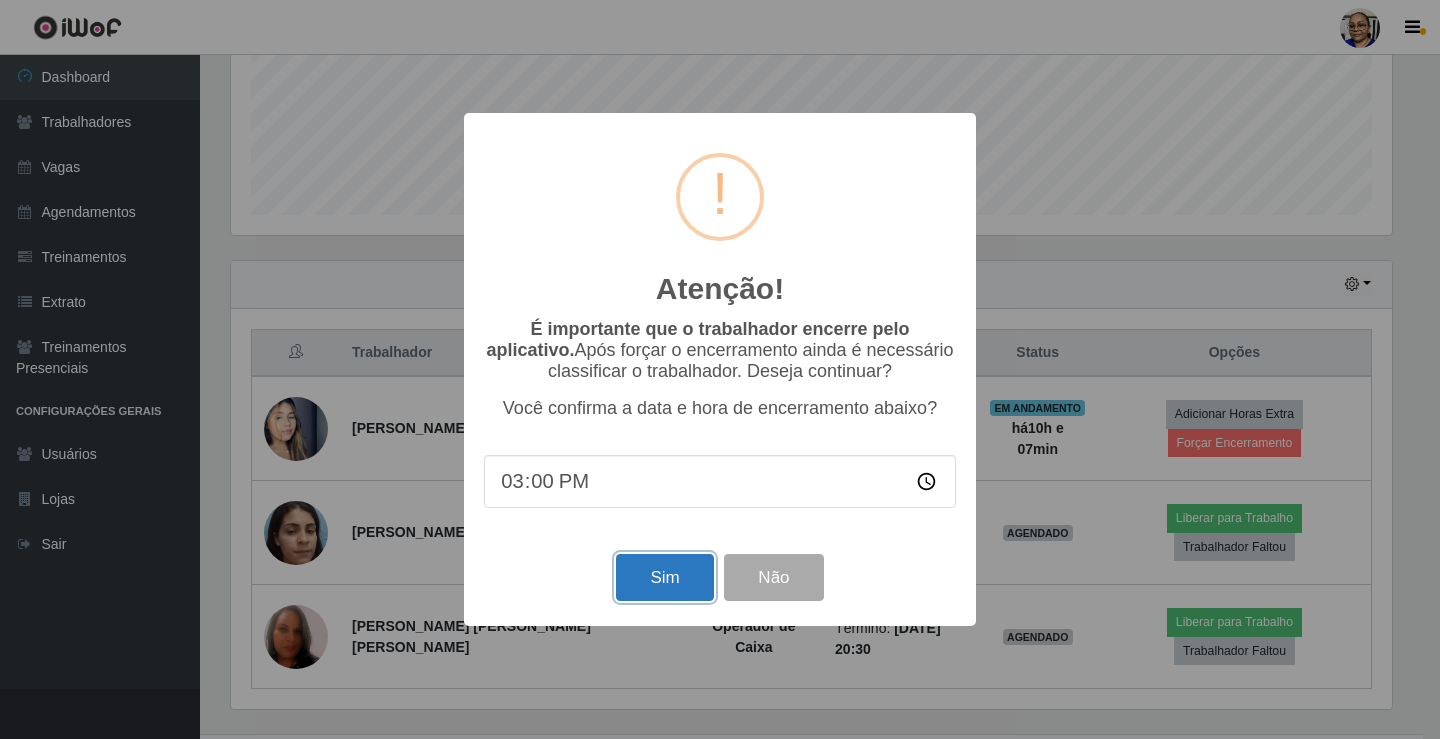 click on "Sim" at bounding box center [664, 577] 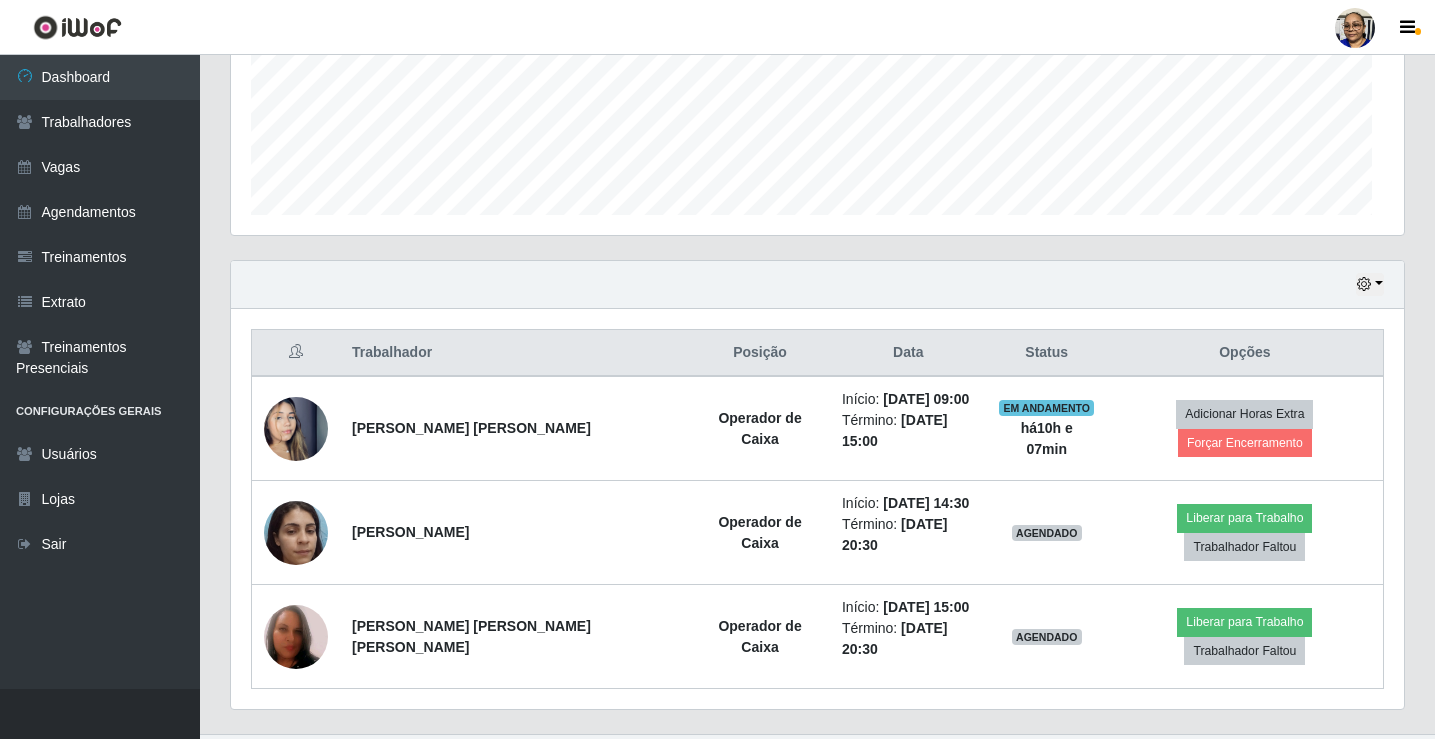 scroll, scrollTop: 999585, scrollLeft: 998827, axis: both 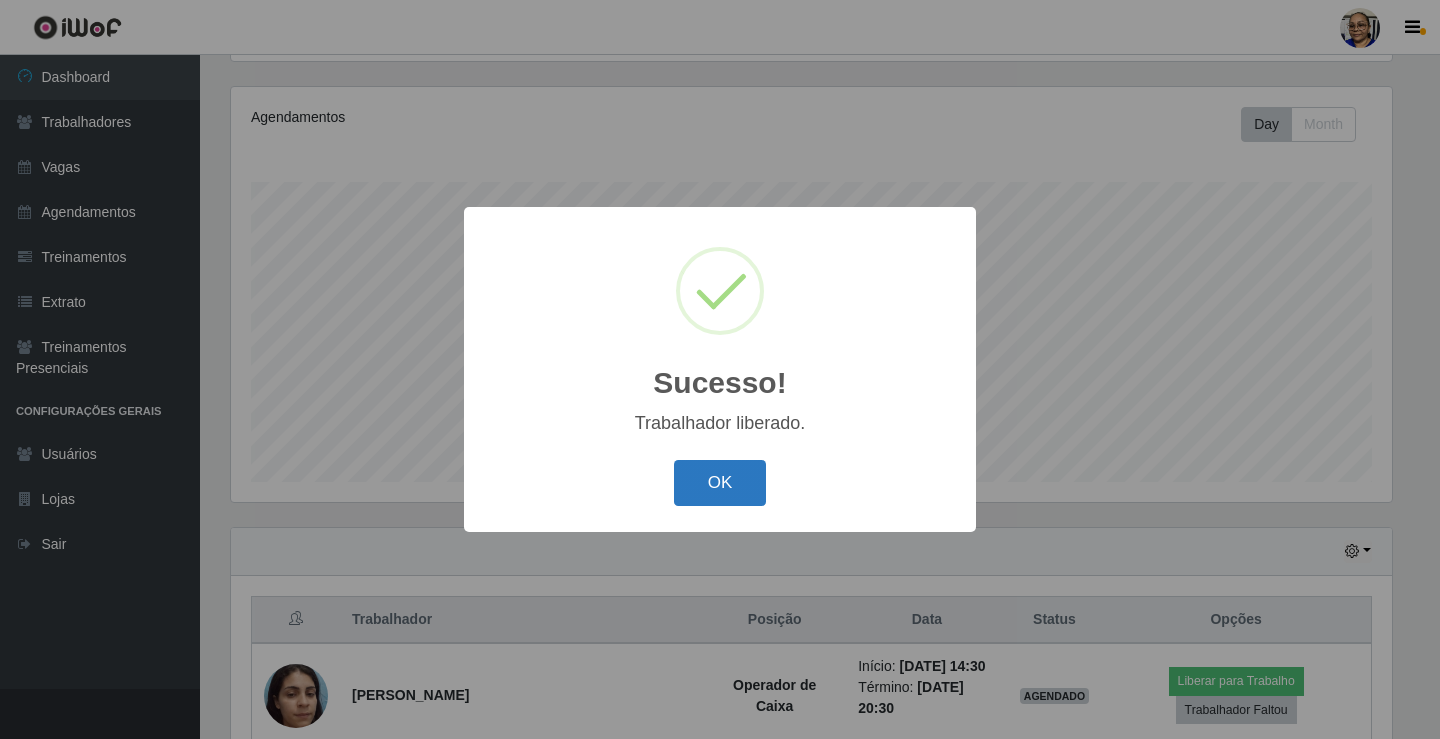 click on "OK" at bounding box center (720, 483) 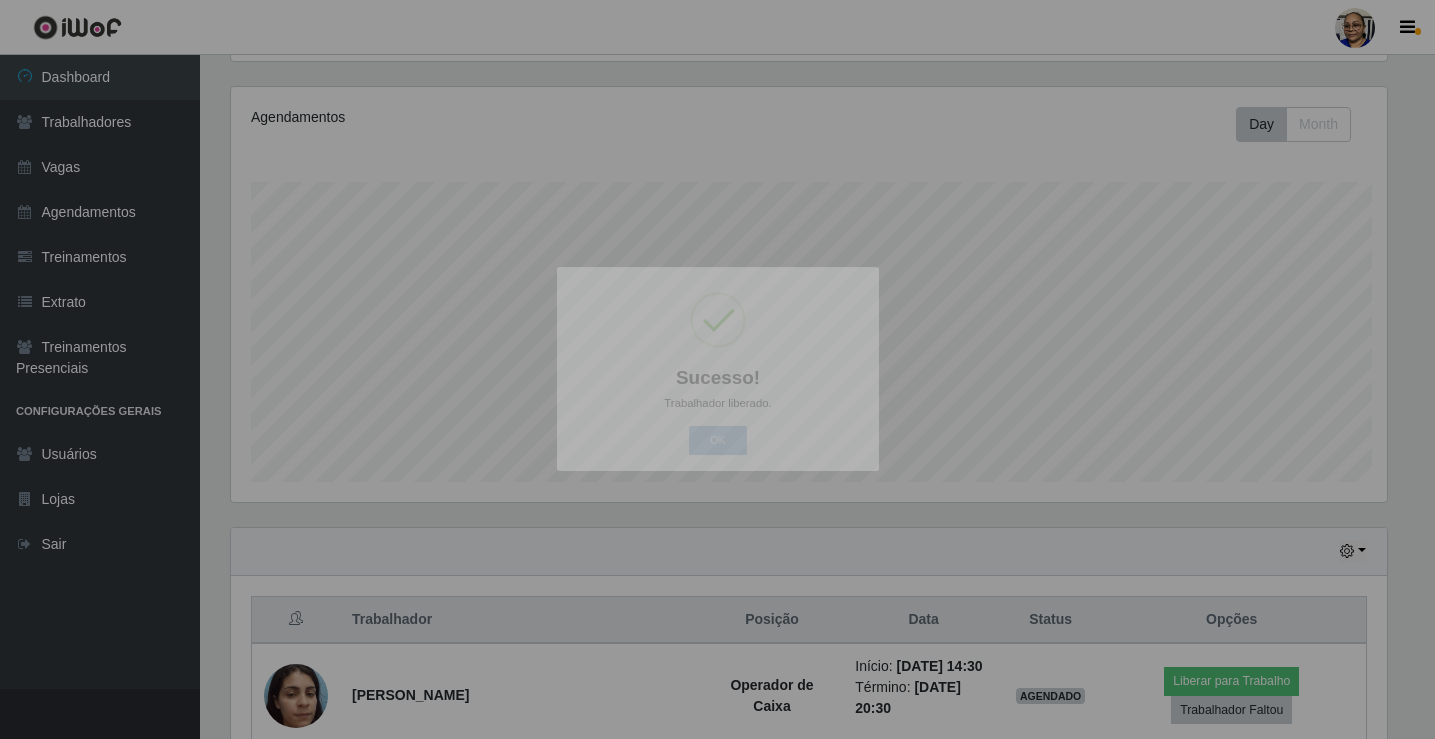 scroll, scrollTop: 999585, scrollLeft: 998827, axis: both 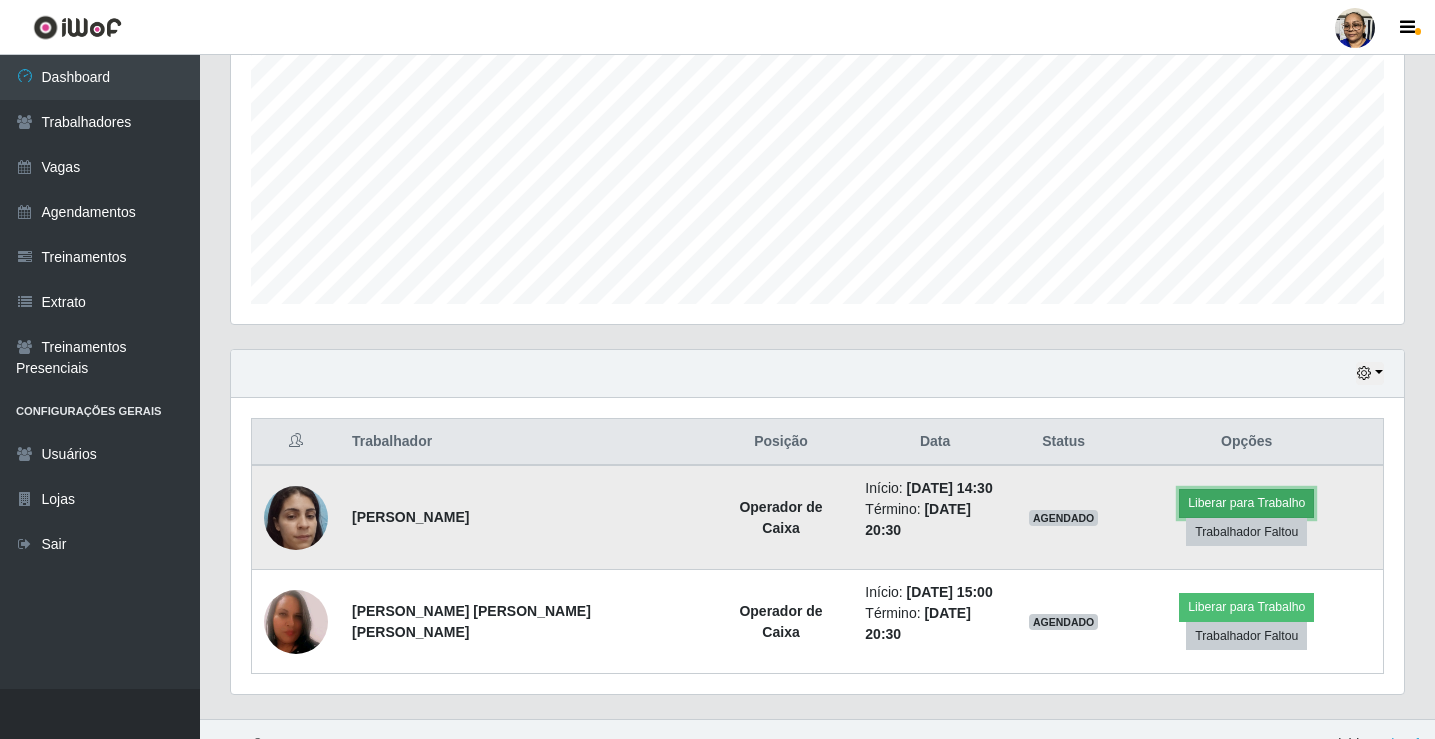 click on "Liberar para Trabalho" at bounding box center [1246, 503] 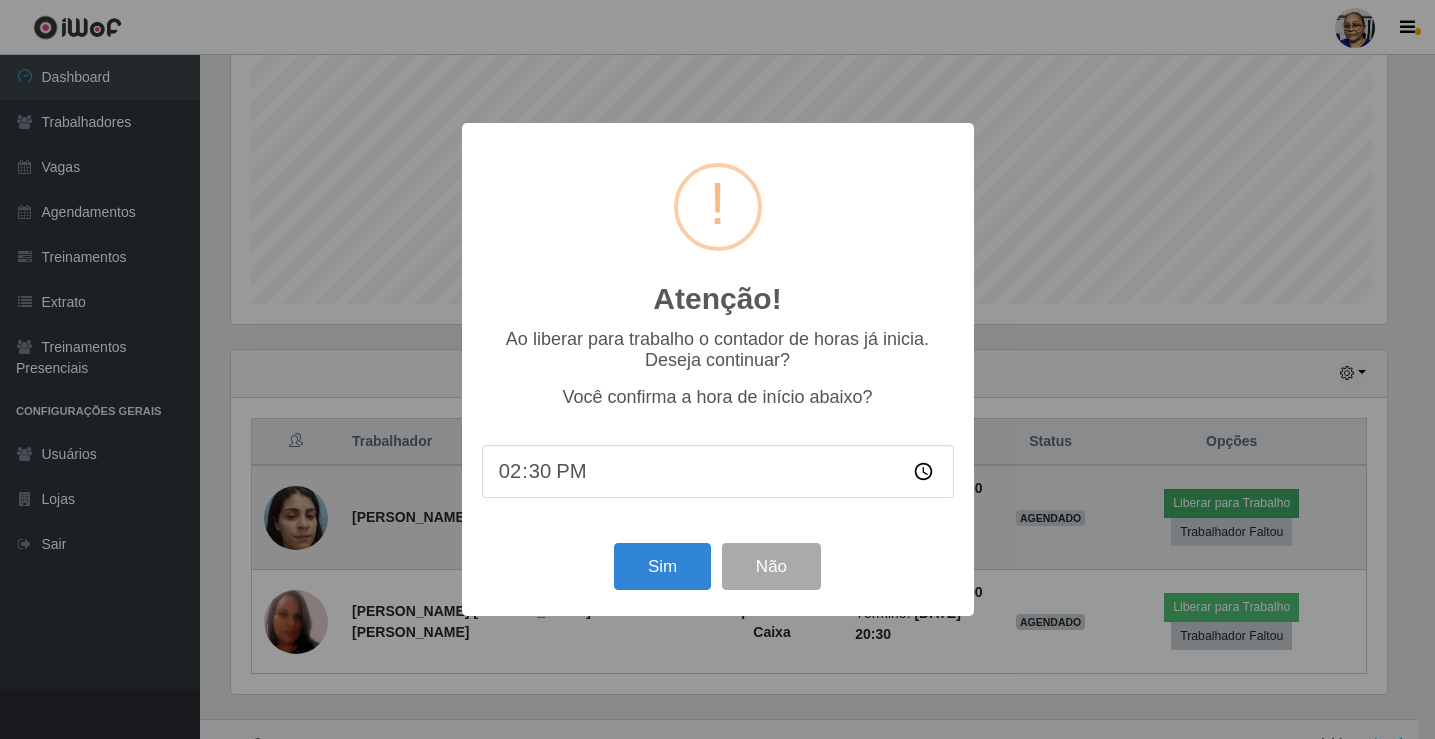 scroll, scrollTop: 999585, scrollLeft: 998839, axis: both 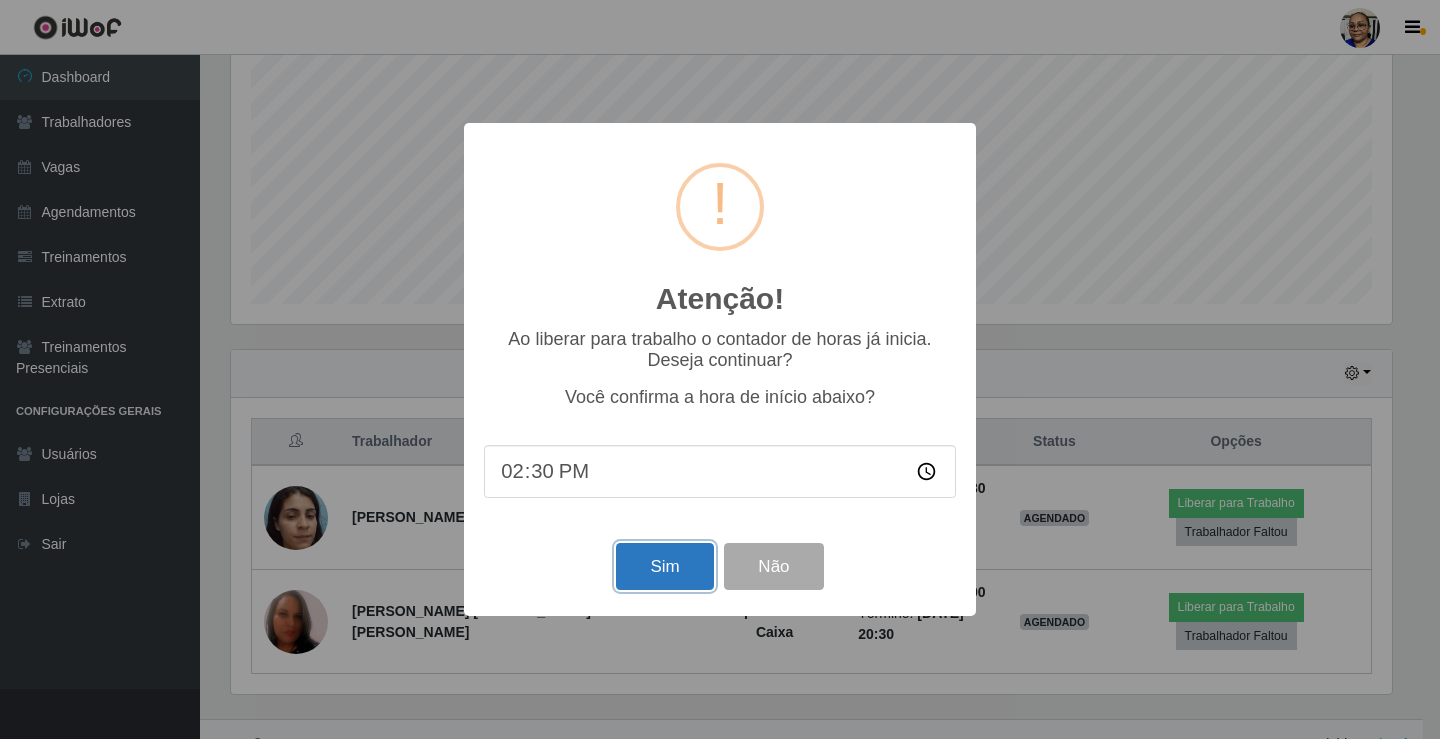 click on "Sim" at bounding box center [664, 566] 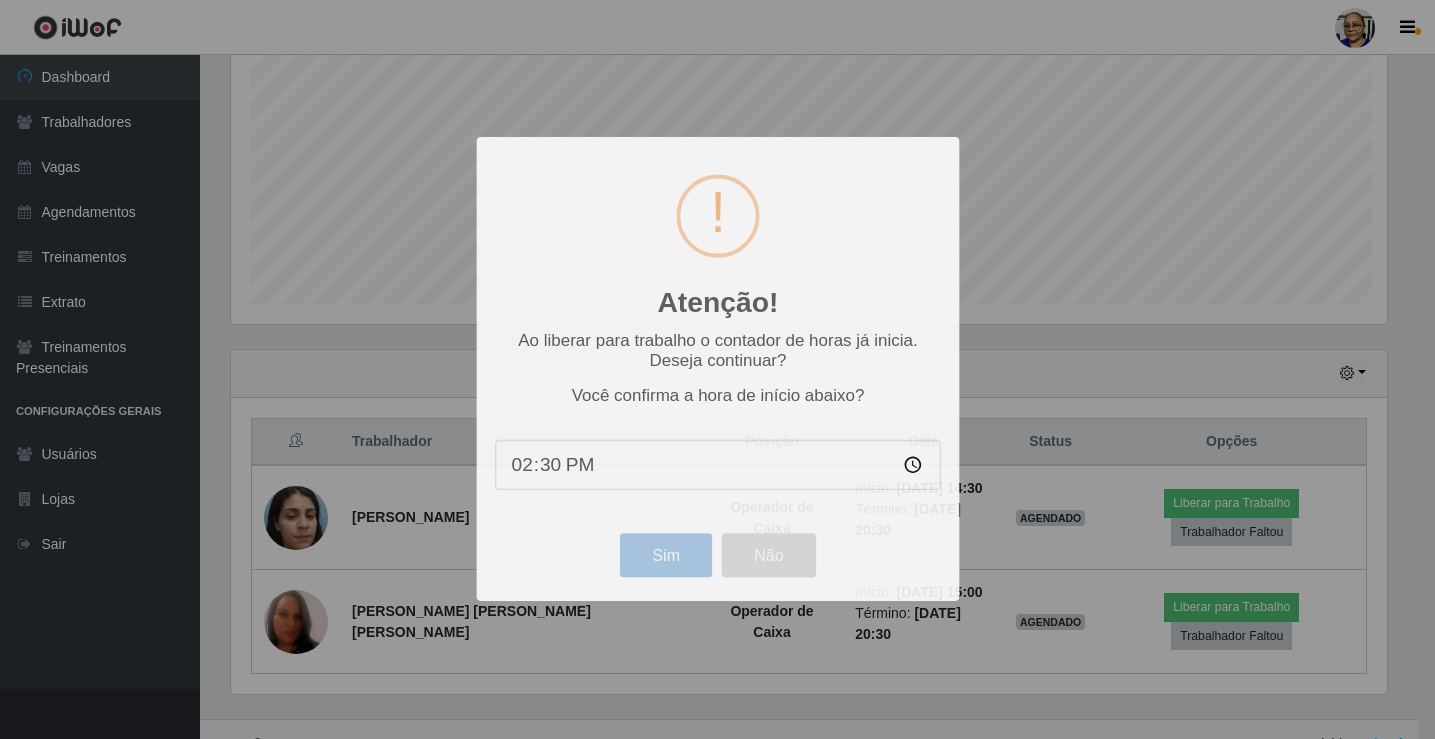 scroll, scrollTop: 999585, scrollLeft: 998827, axis: both 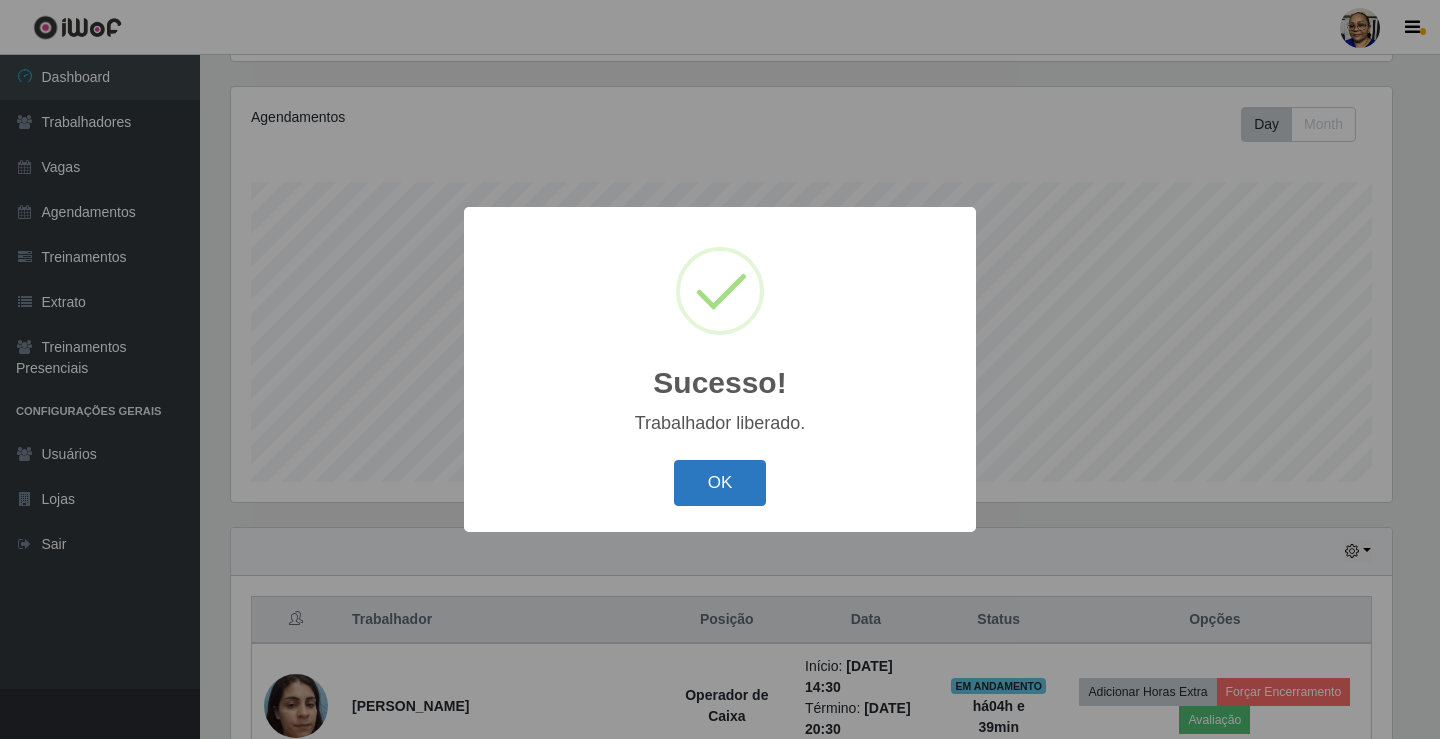 click on "OK" at bounding box center (720, 483) 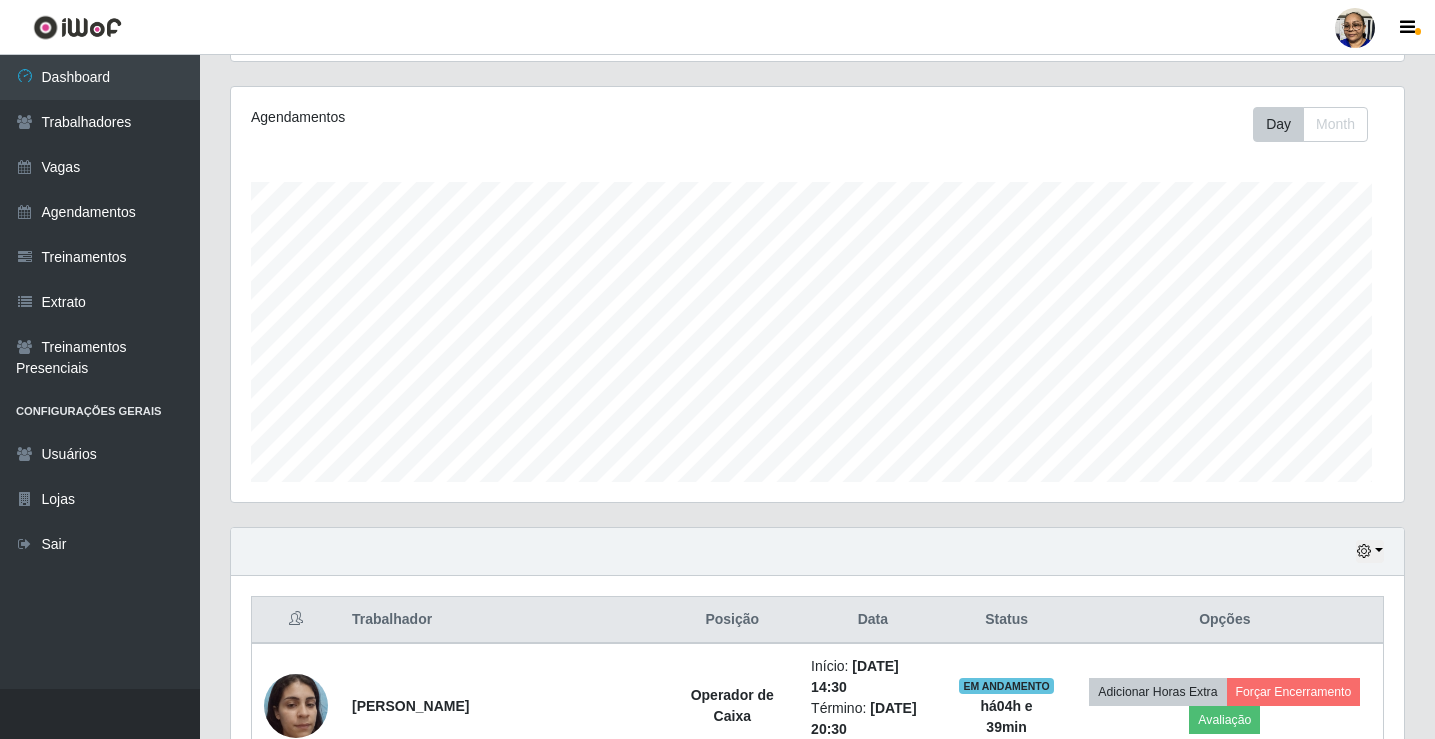 scroll, scrollTop: 999585, scrollLeft: 998827, axis: both 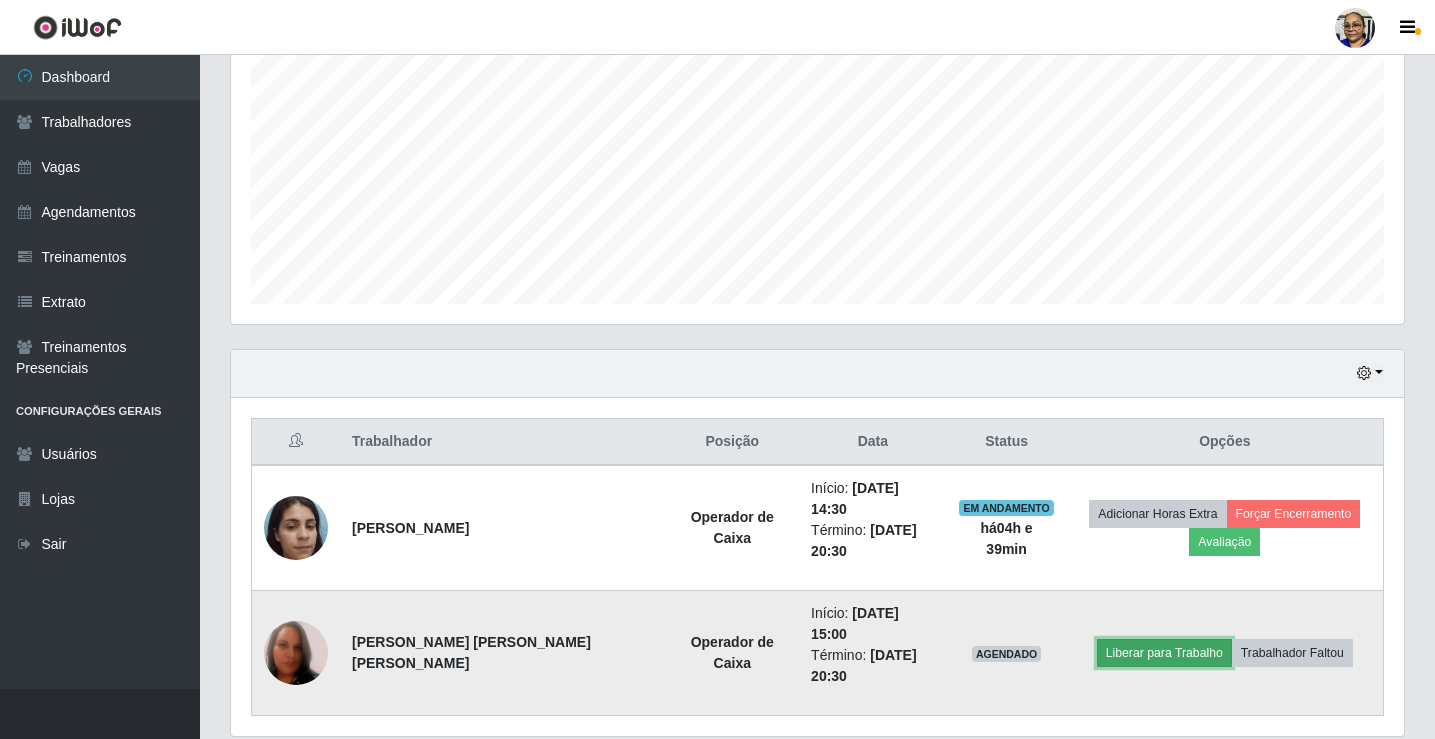 click on "Liberar para Trabalho" at bounding box center (1164, 653) 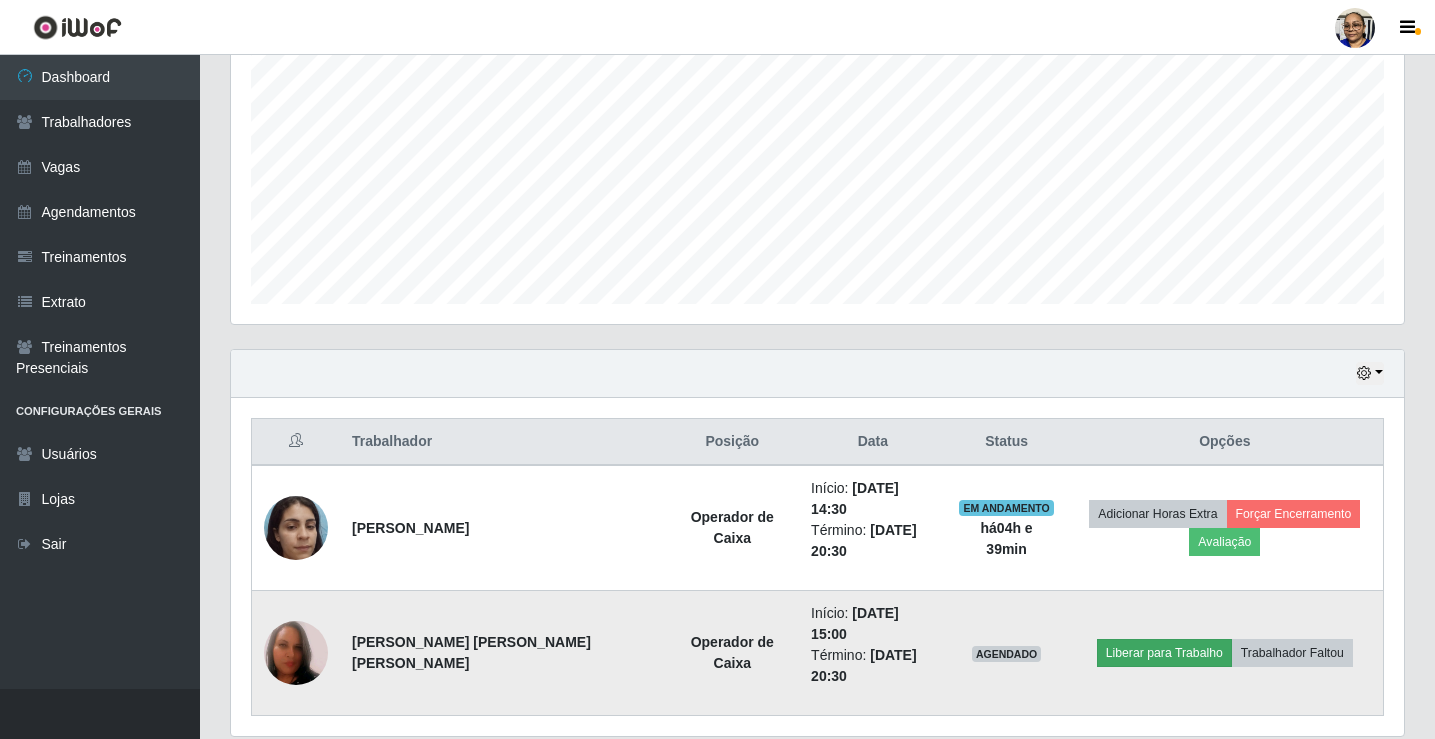 scroll, scrollTop: 999585, scrollLeft: 998839, axis: both 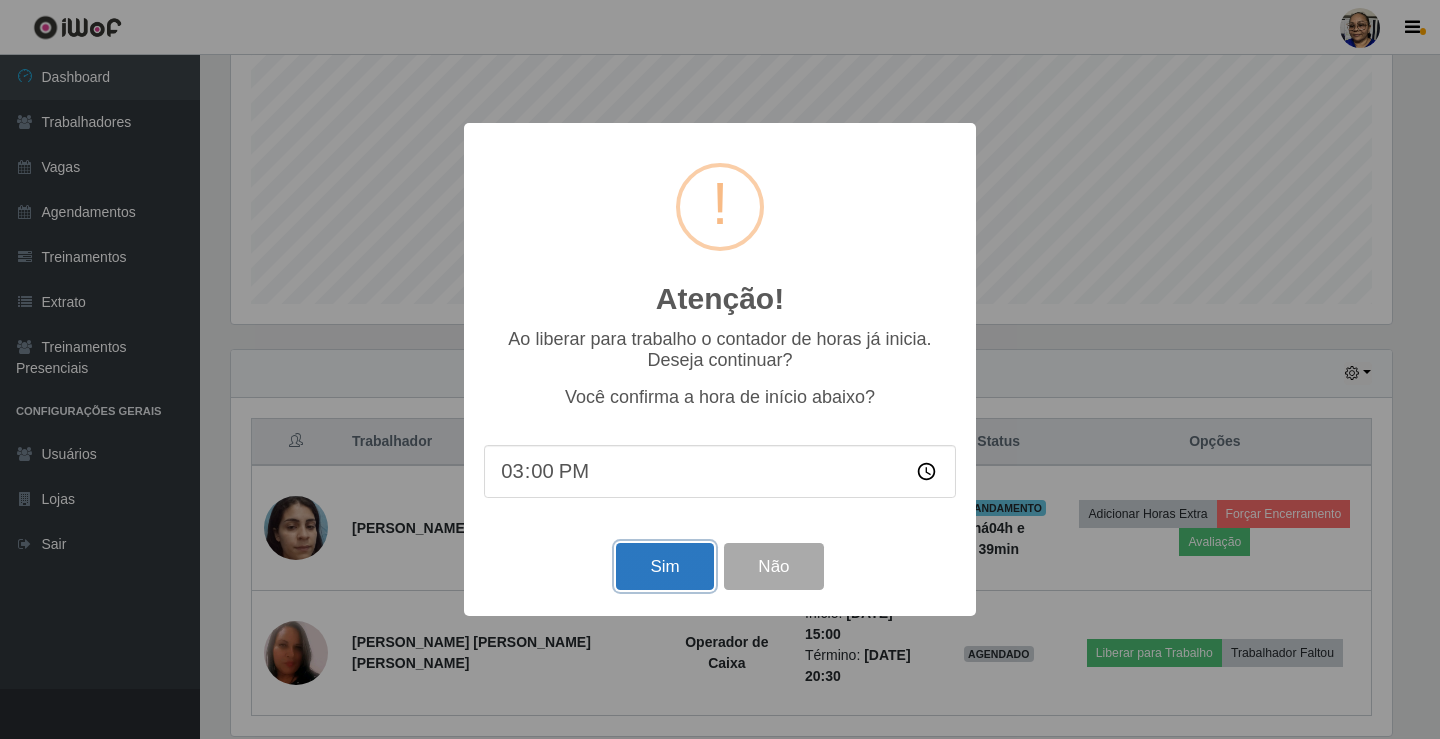 click on "Sim" at bounding box center (664, 566) 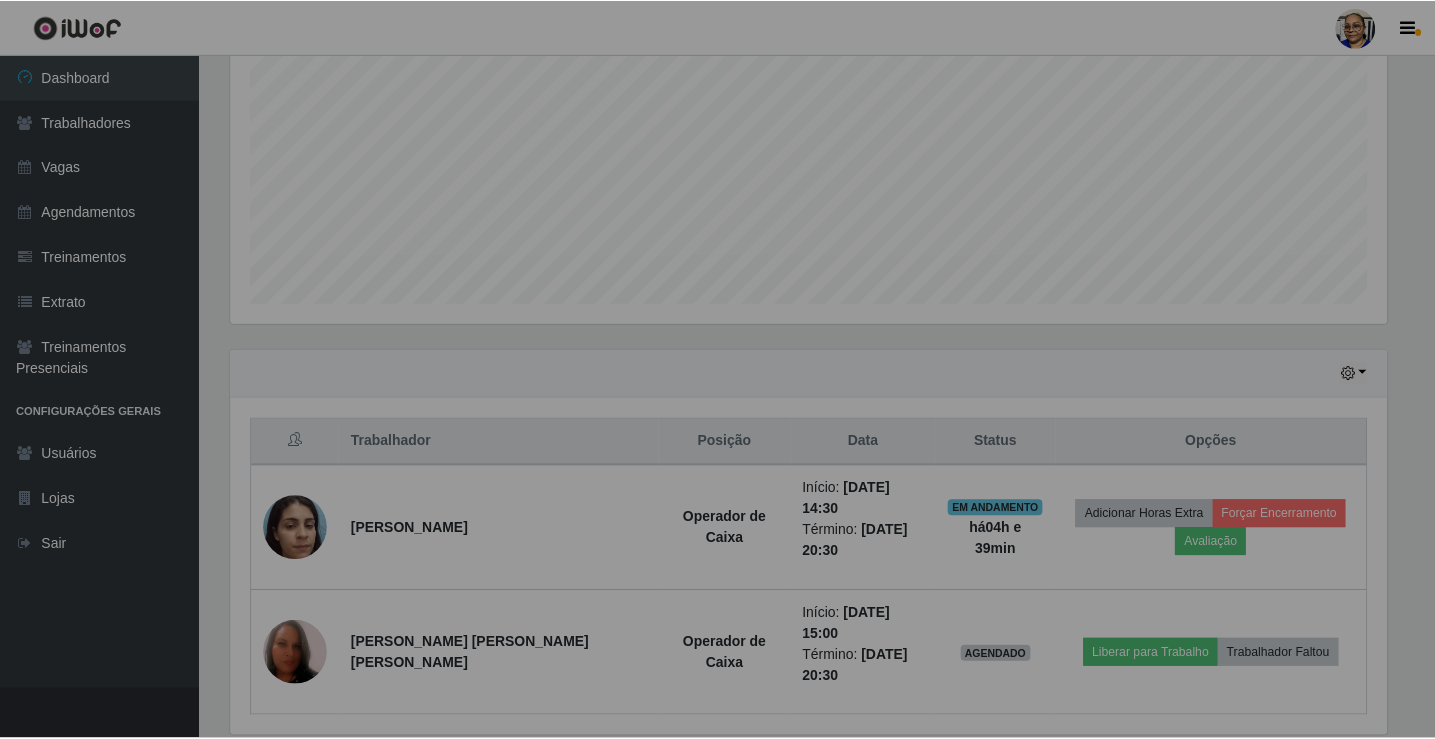 scroll, scrollTop: 999585, scrollLeft: 998827, axis: both 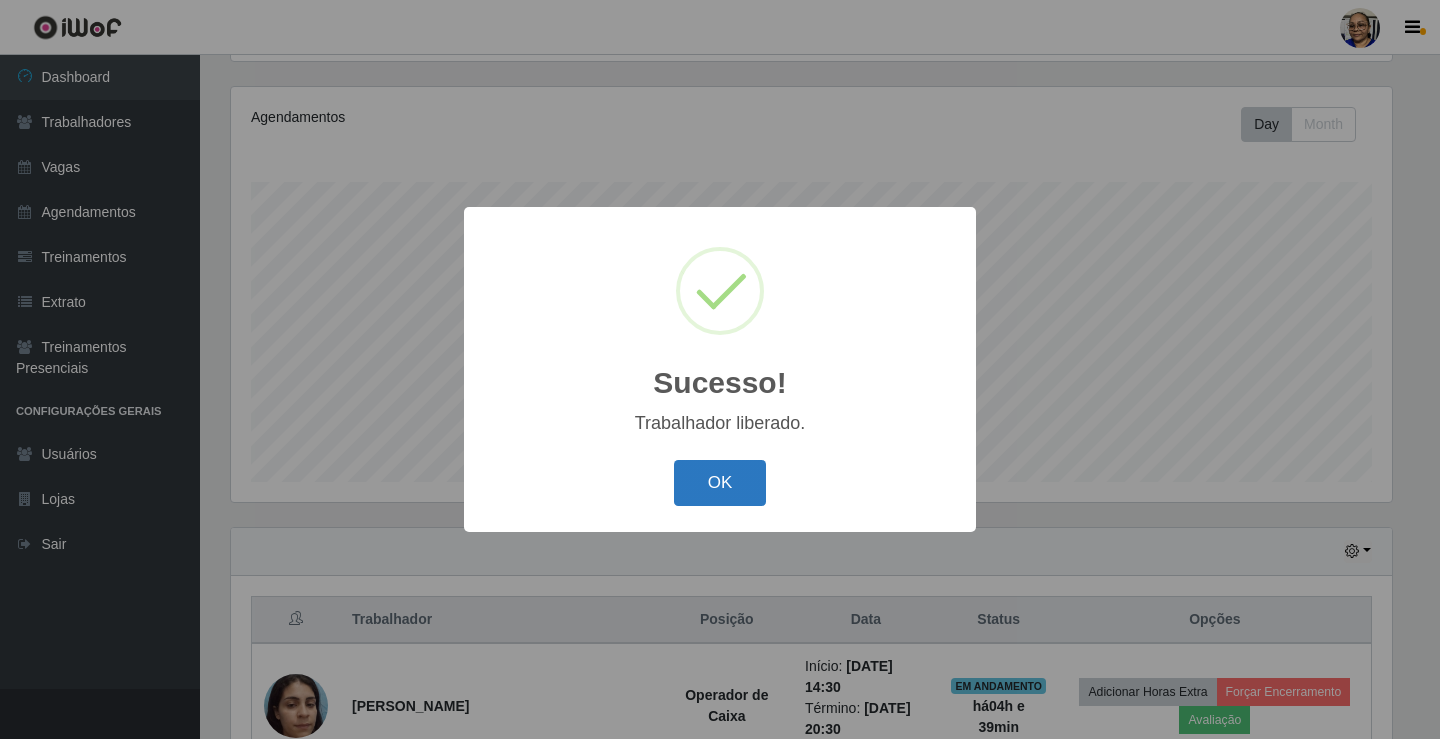 click on "OK" at bounding box center [720, 483] 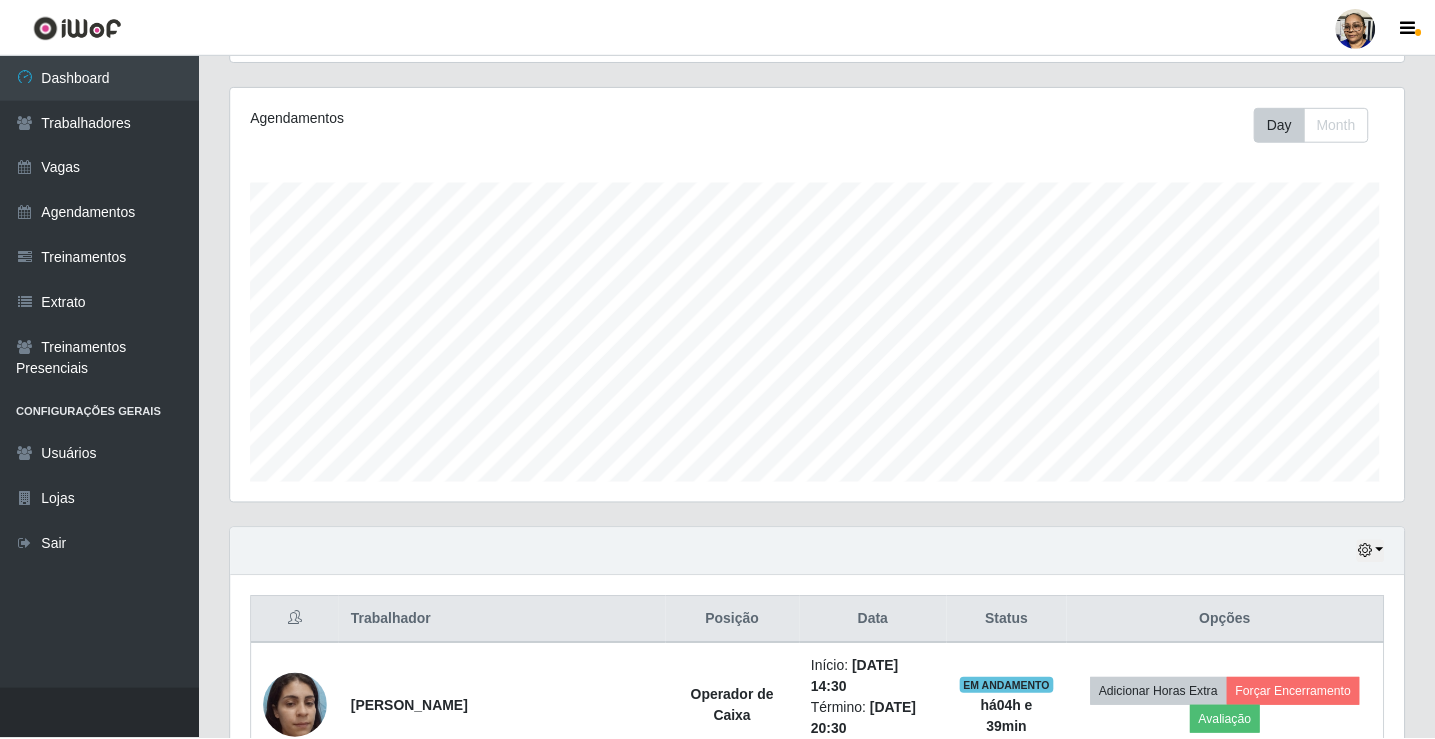 scroll, scrollTop: 999585, scrollLeft: 998827, axis: both 